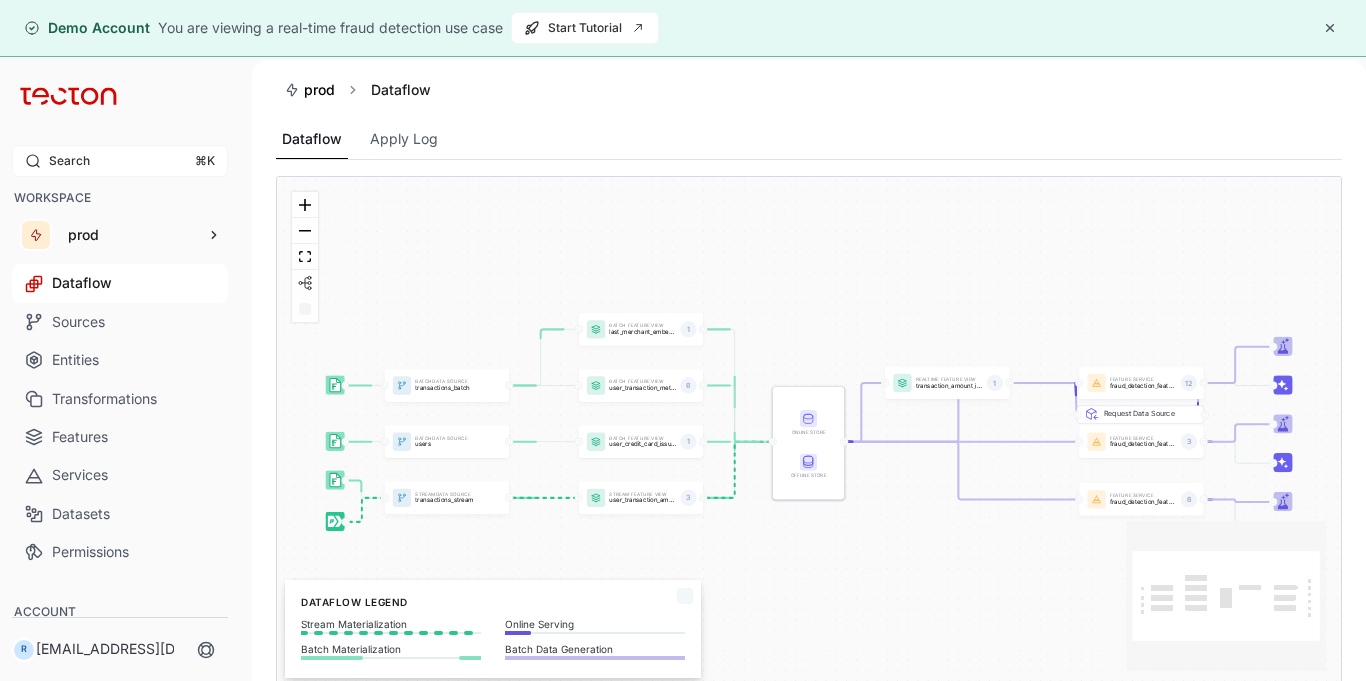 scroll, scrollTop: 0, scrollLeft: 0, axis: both 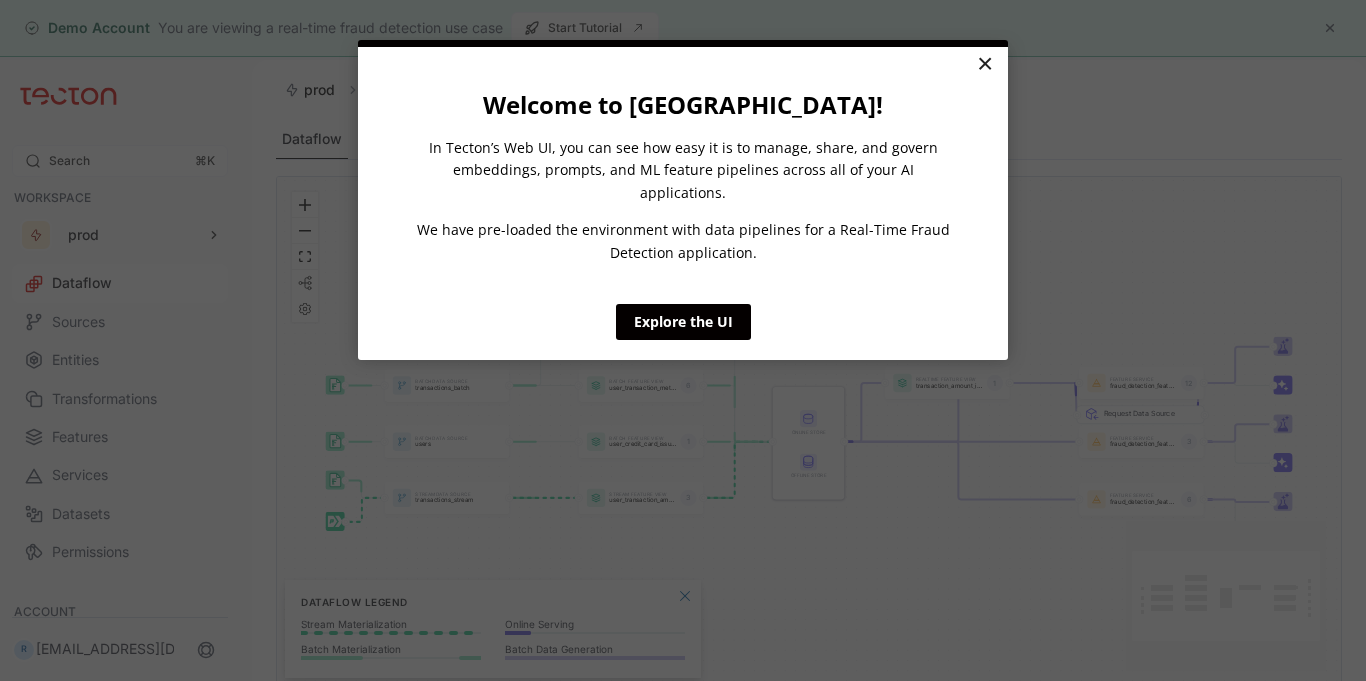 click on "×" at bounding box center [984, 65] 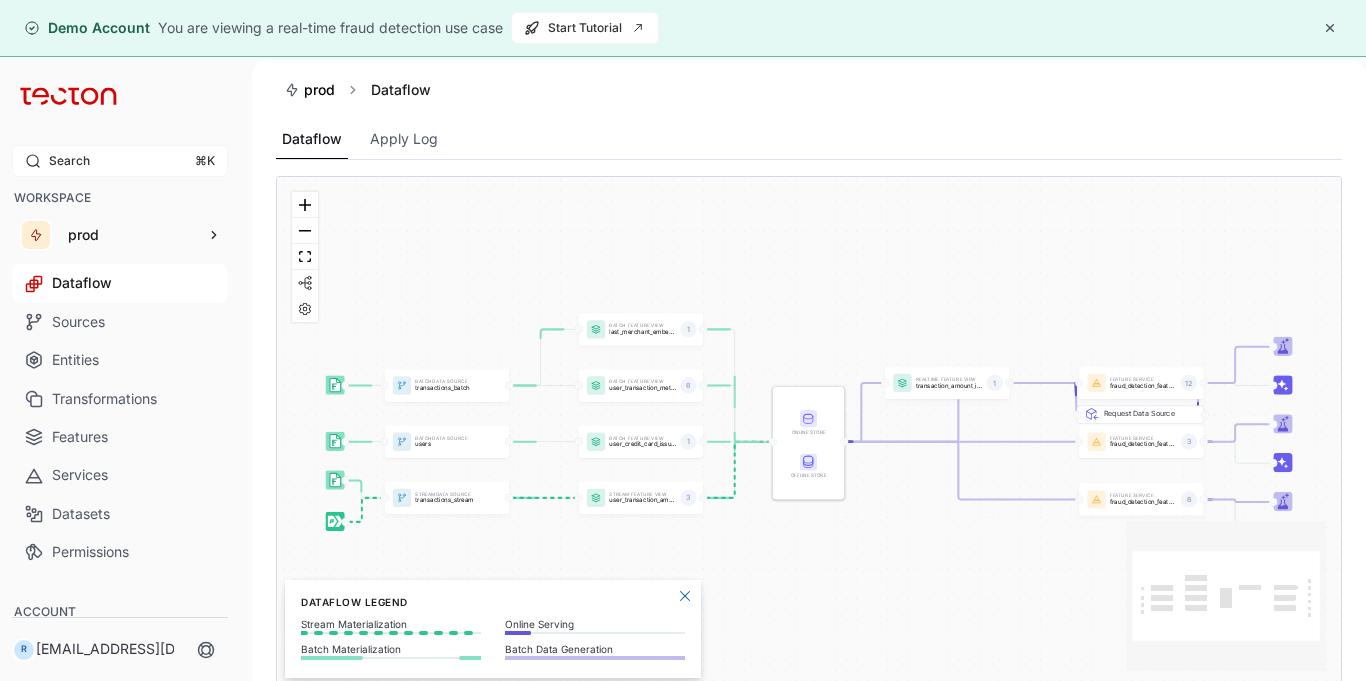 click at bounding box center [1330, 28] 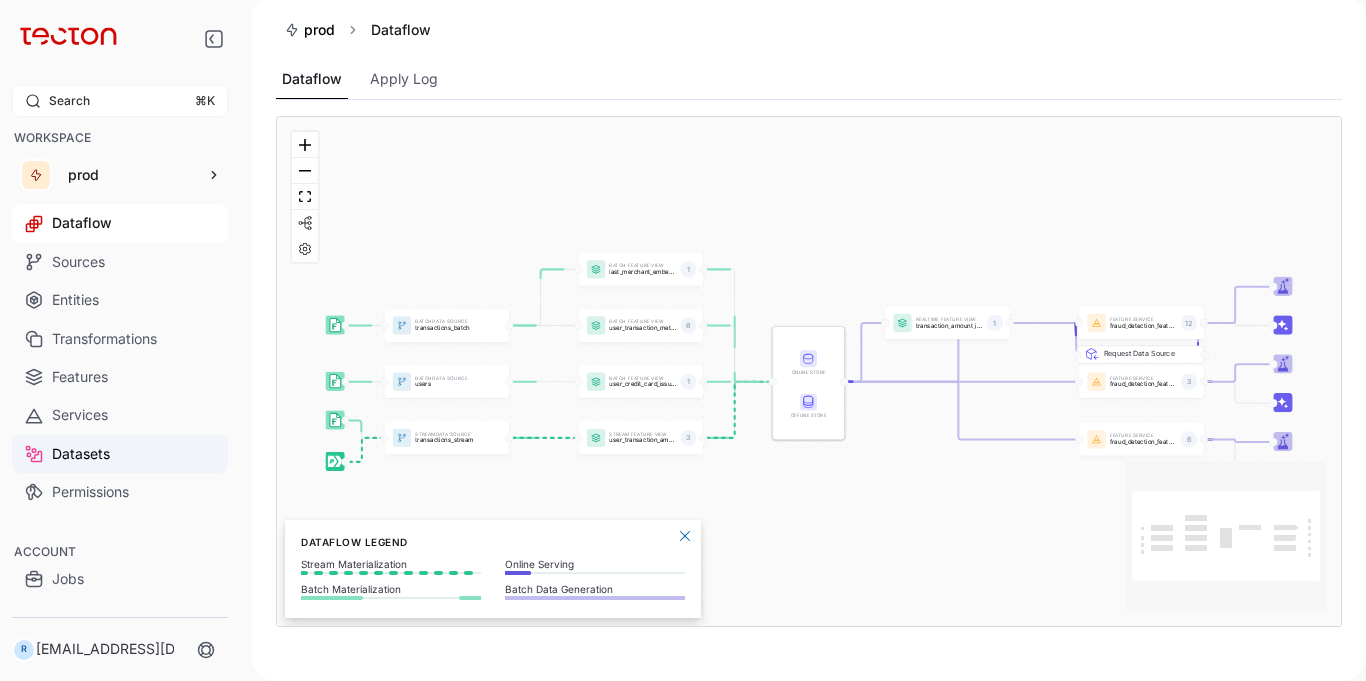 click on "Datasets" at bounding box center [120, 454] 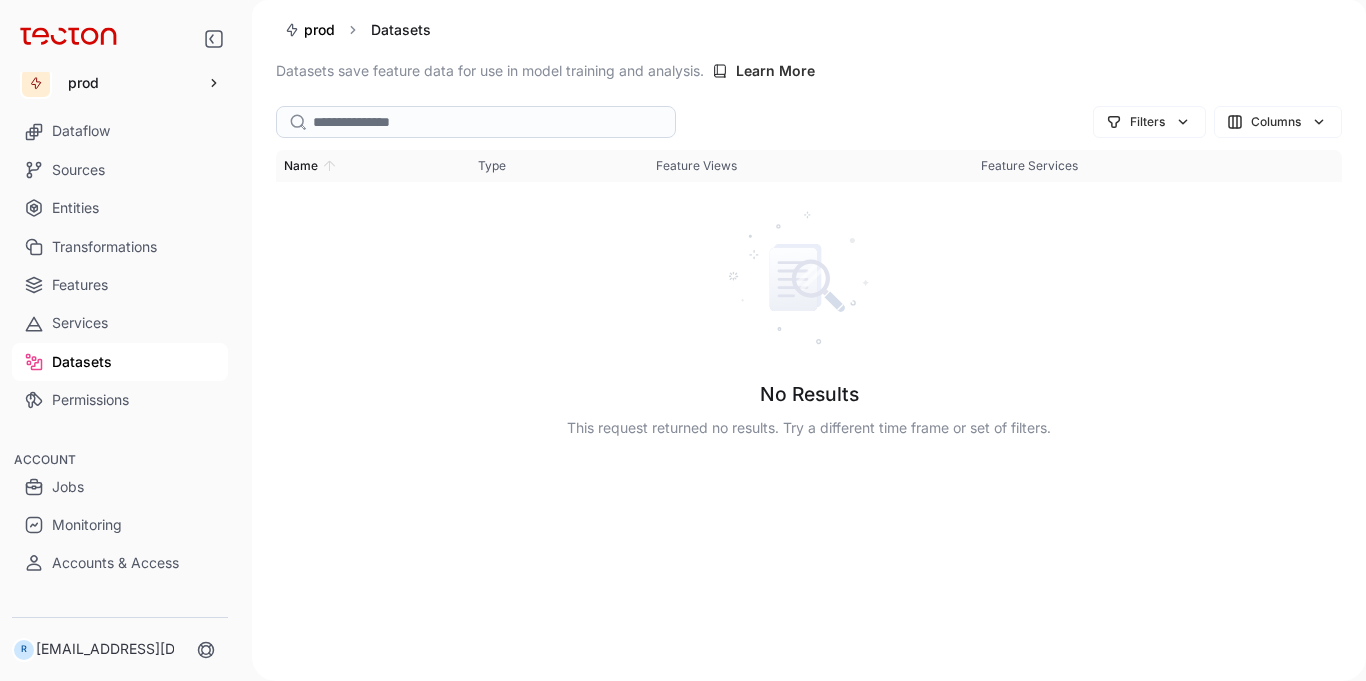 scroll, scrollTop: 148, scrollLeft: 0, axis: vertical 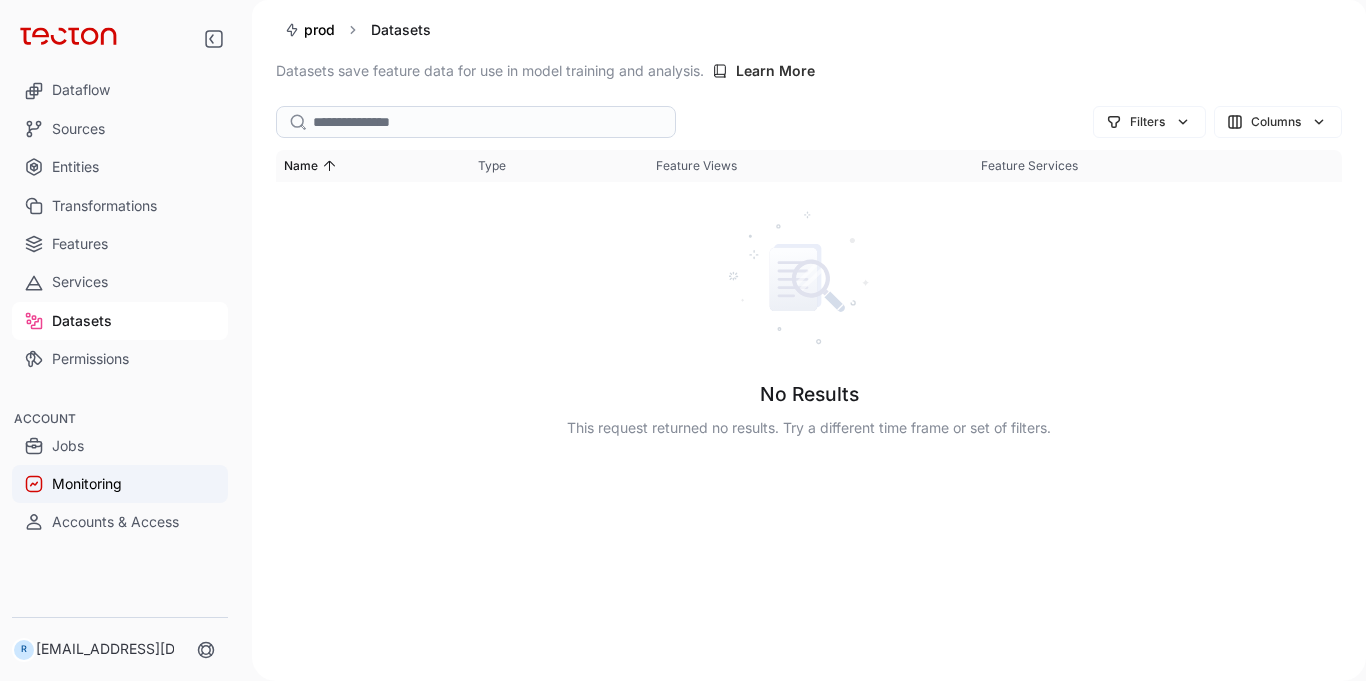 click on "Monitoring" at bounding box center (120, 484) 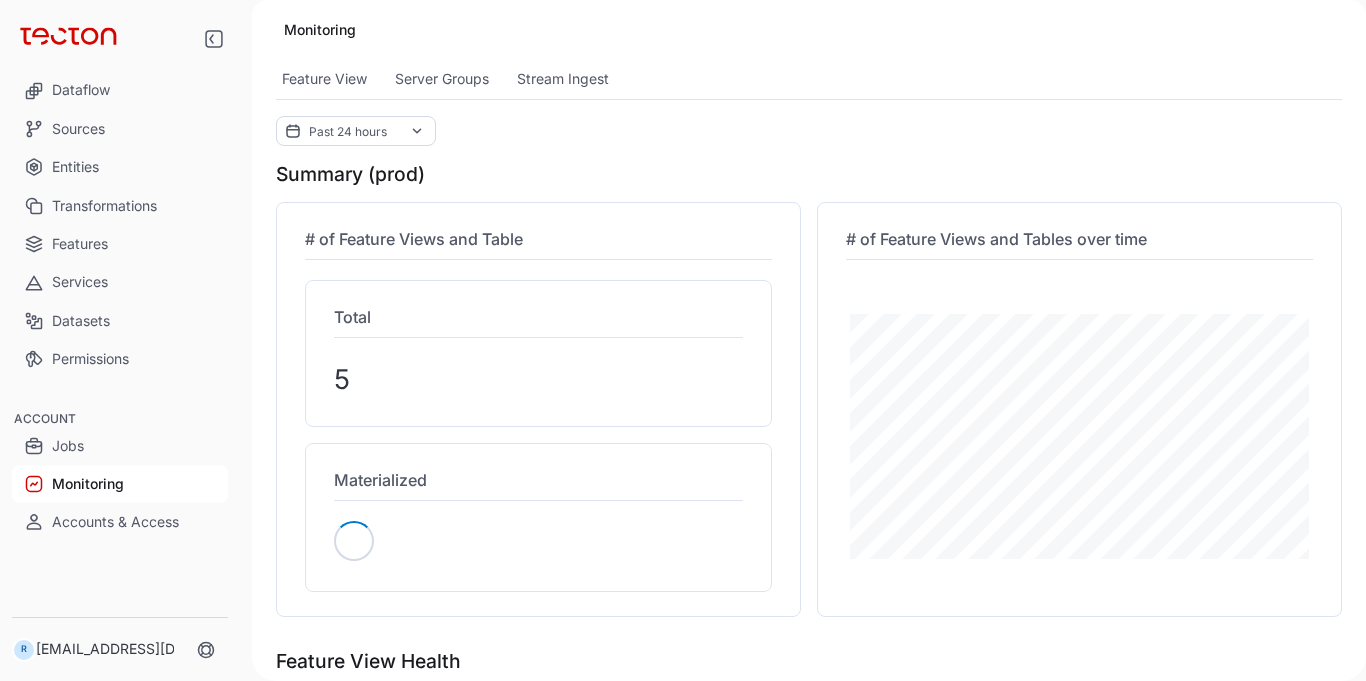 click 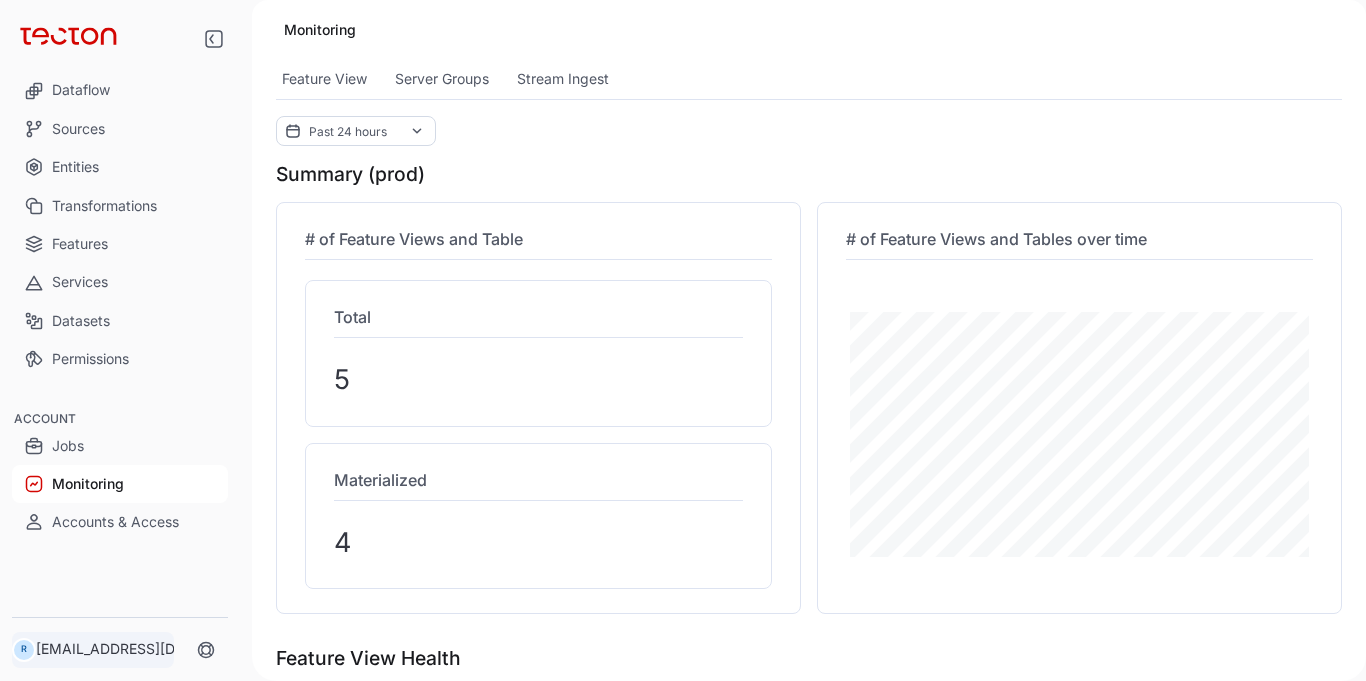 click on "[EMAIL_ADDRESS][DOMAIN_NAME]" at bounding box center (124, 649) 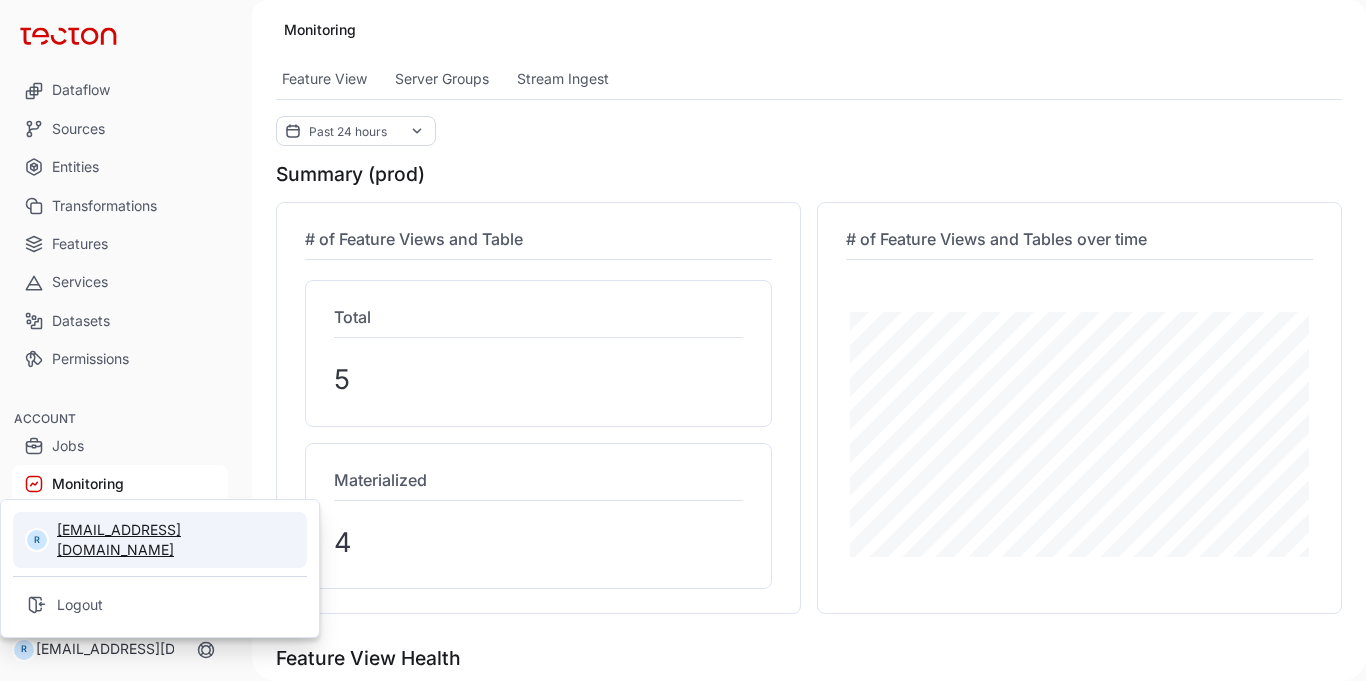 click on "[EMAIL_ADDRESS][DOMAIN_NAME]" at bounding box center (176, 540) 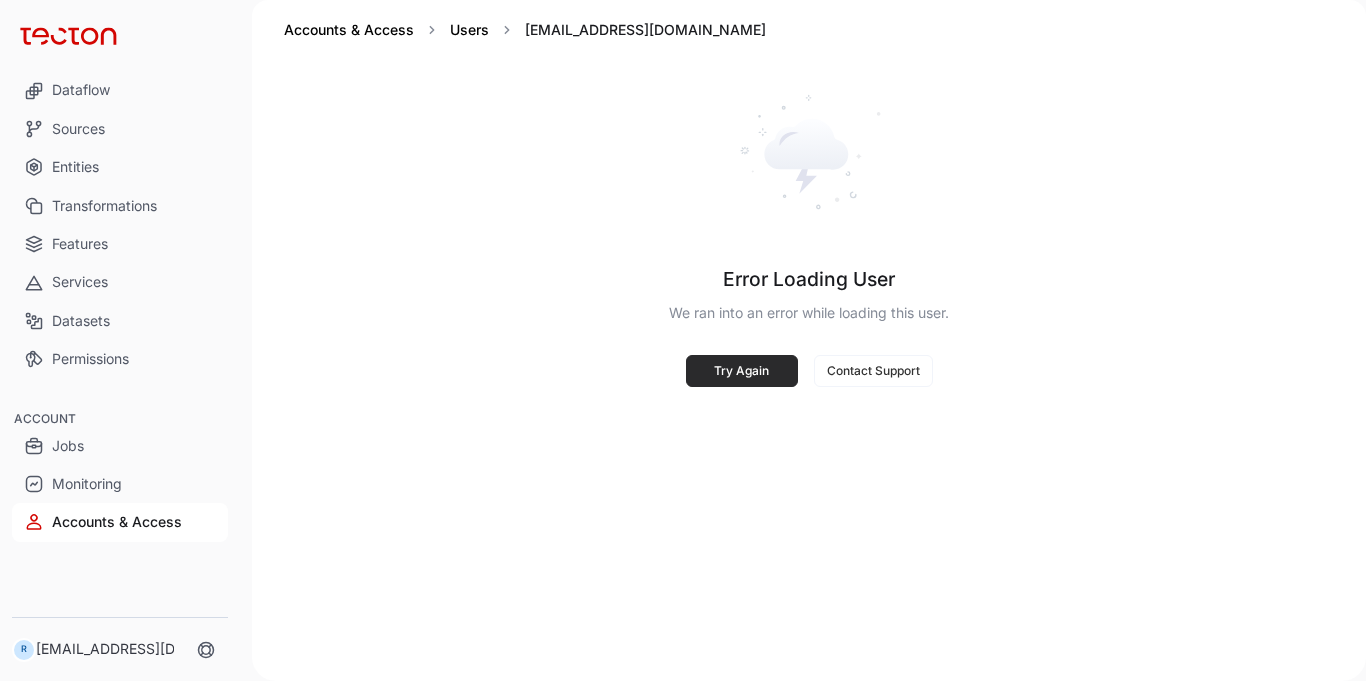 click on "Try Again" at bounding box center (742, 371) 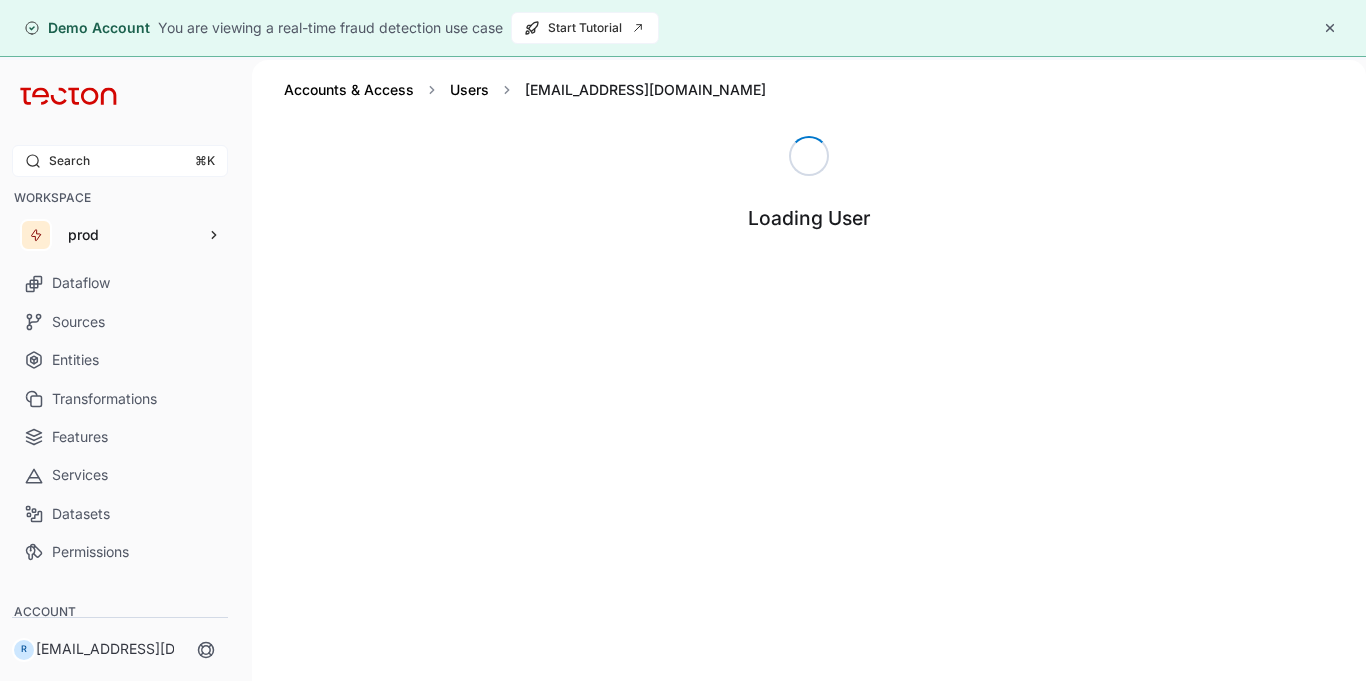 scroll, scrollTop: 0, scrollLeft: 0, axis: both 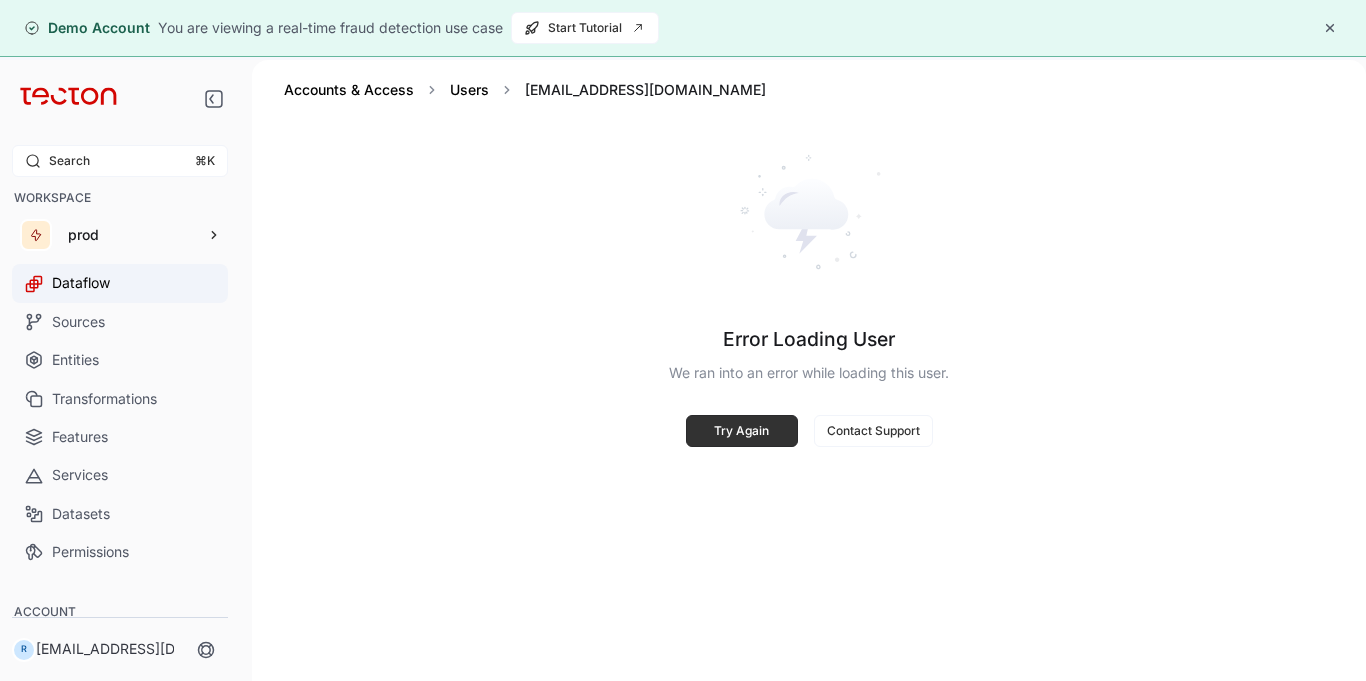 click on "Dataflow" at bounding box center [120, 283] 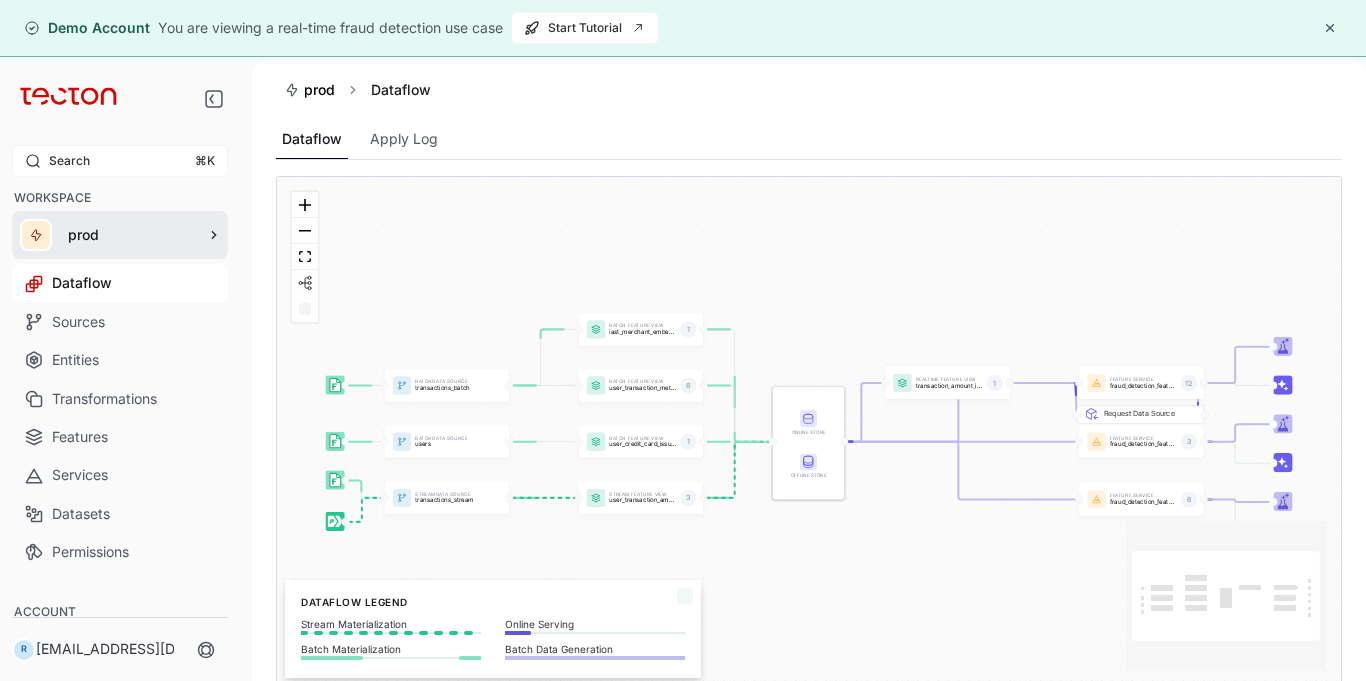 click on "prod" at bounding box center (120, 235) 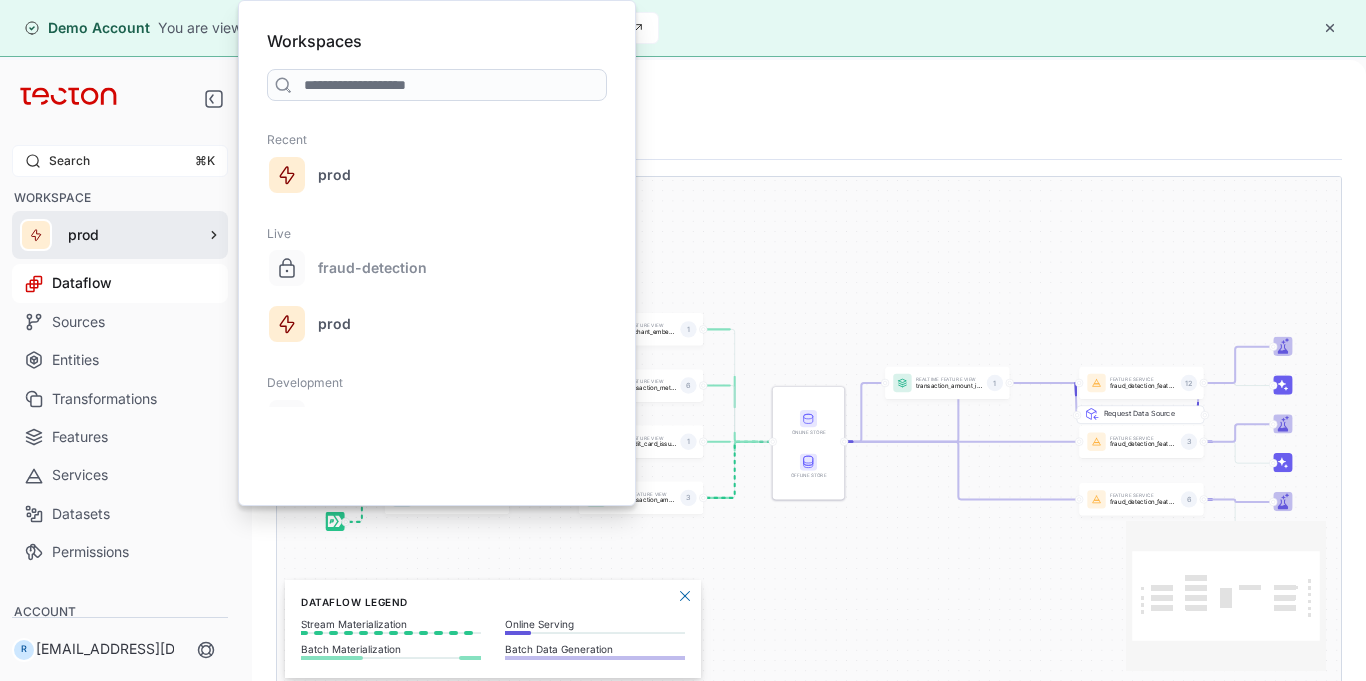 scroll, scrollTop: 0, scrollLeft: 0, axis: both 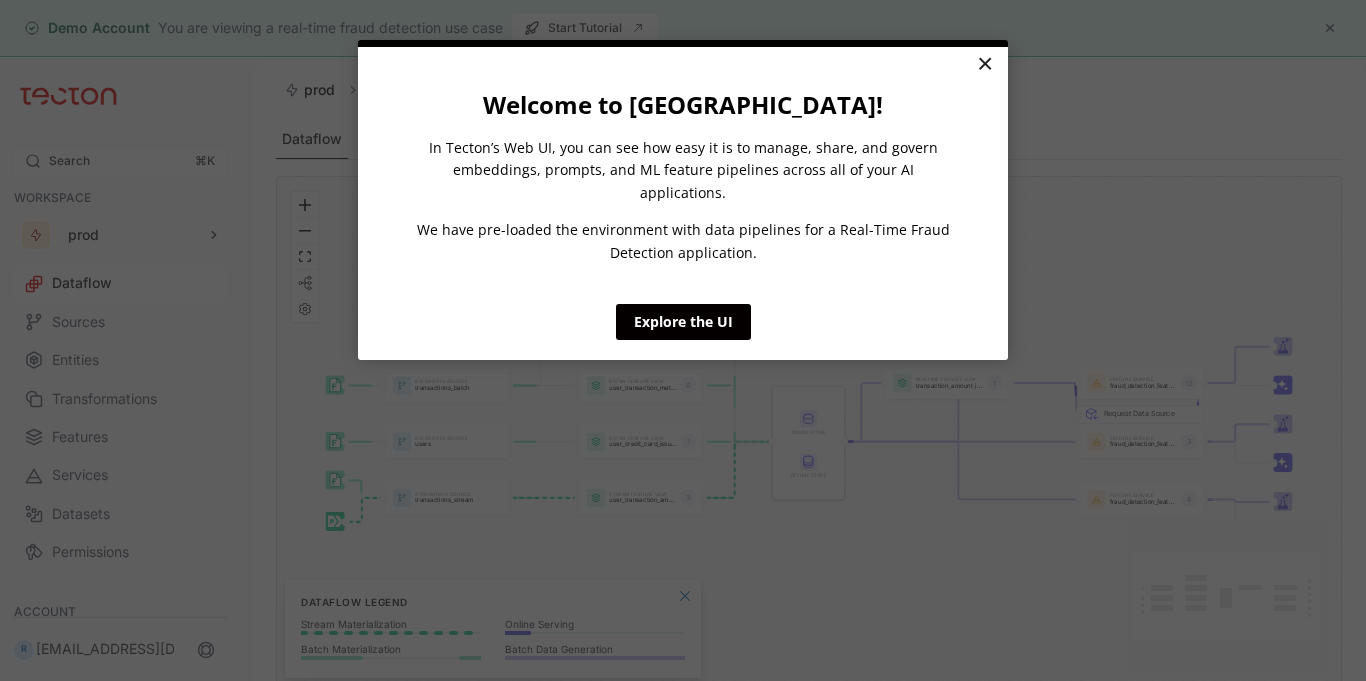 click on "×" at bounding box center [984, 65] 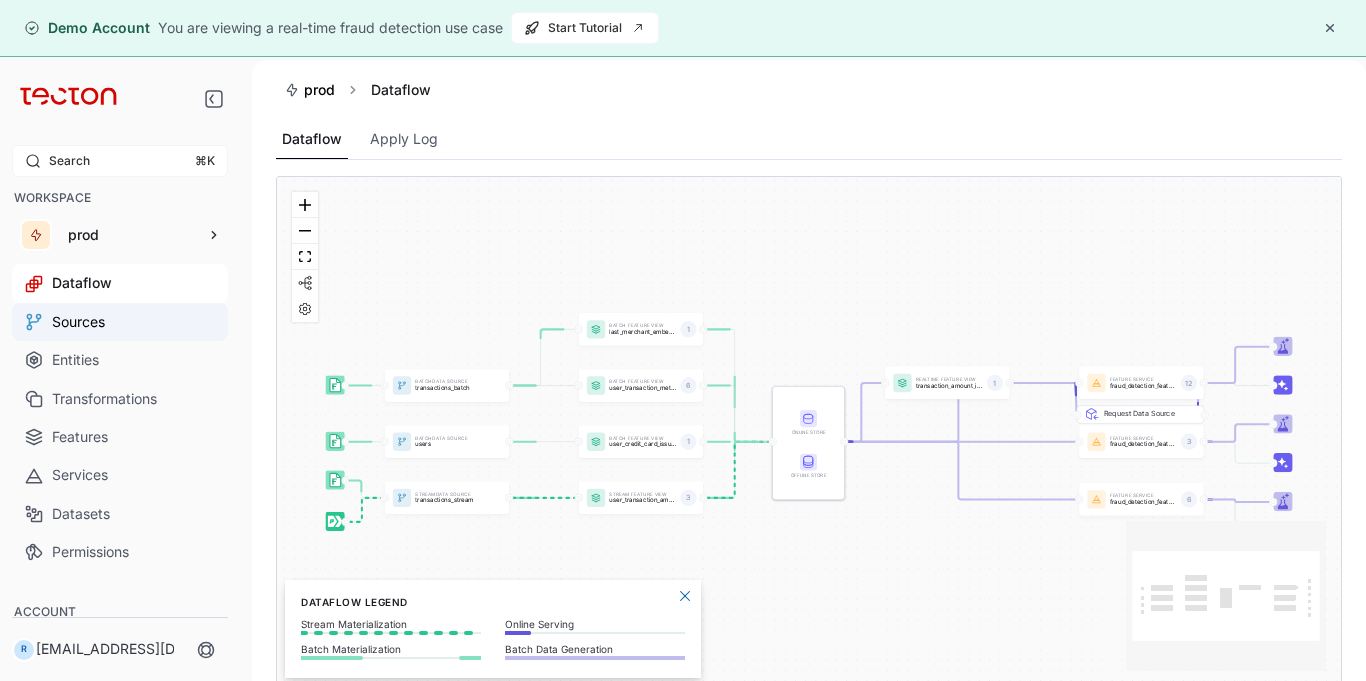 click on "Sources" at bounding box center (120, 322) 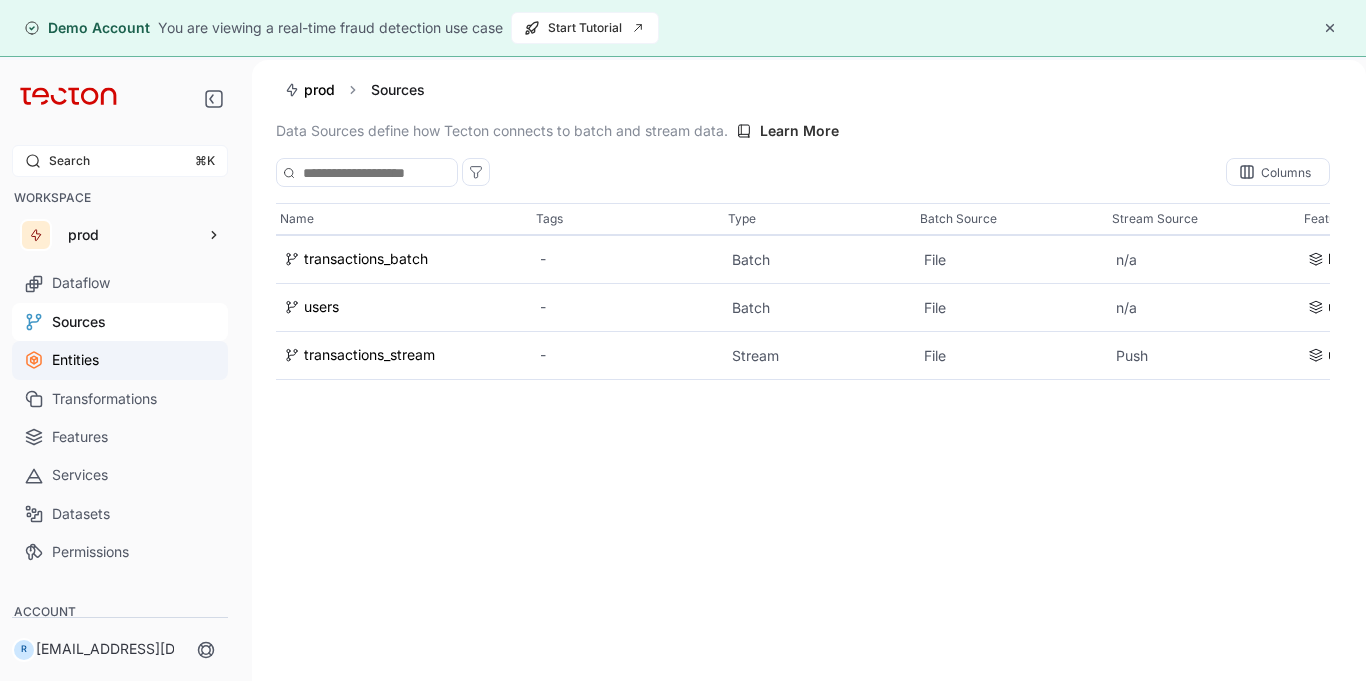 click on "Entities" at bounding box center [120, 360] 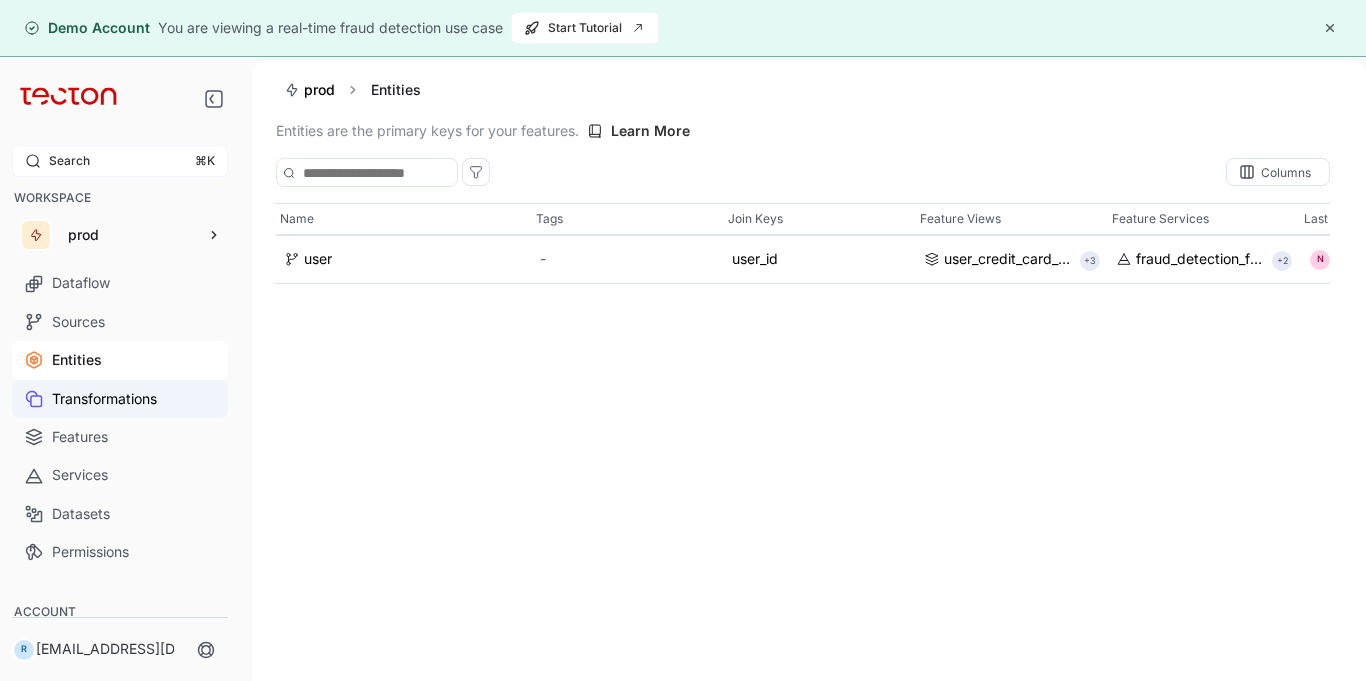 click on "Transformations" at bounding box center [120, 399] 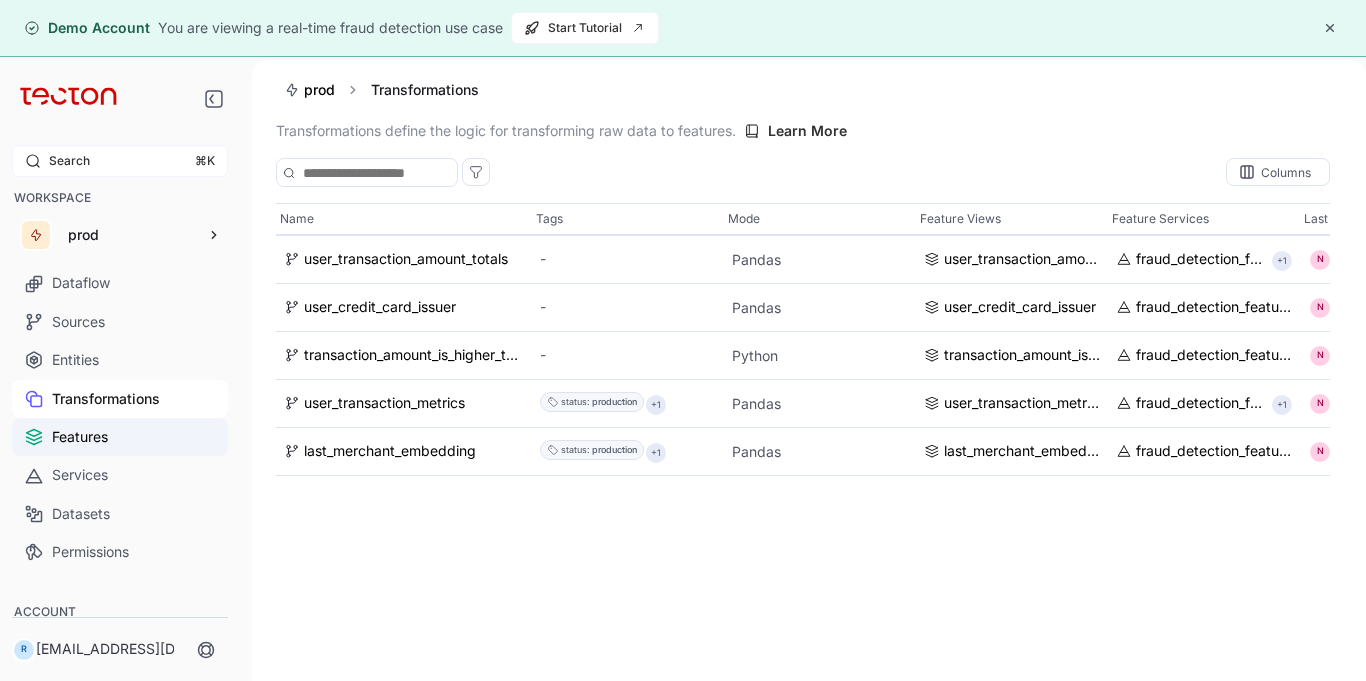 click on "Features" at bounding box center [120, 437] 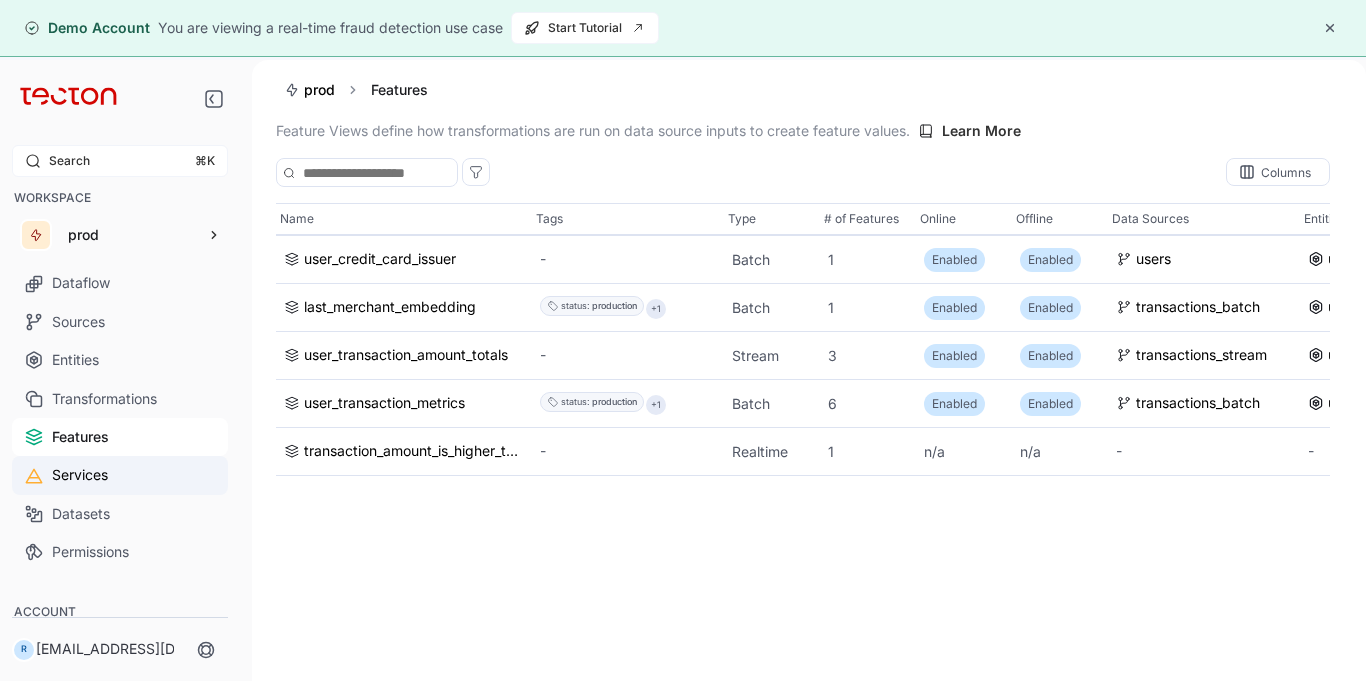 click on "Services" at bounding box center [120, 475] 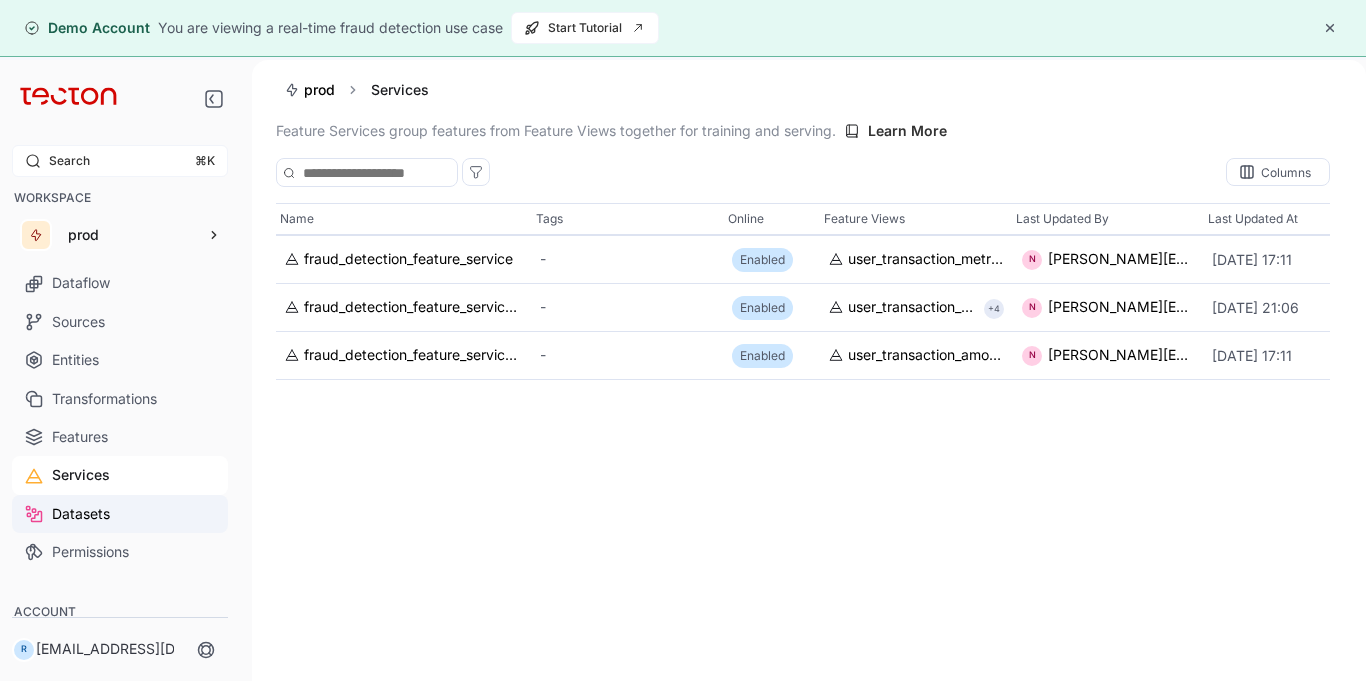 click on "Datasets" at bounding box center [120, 514] 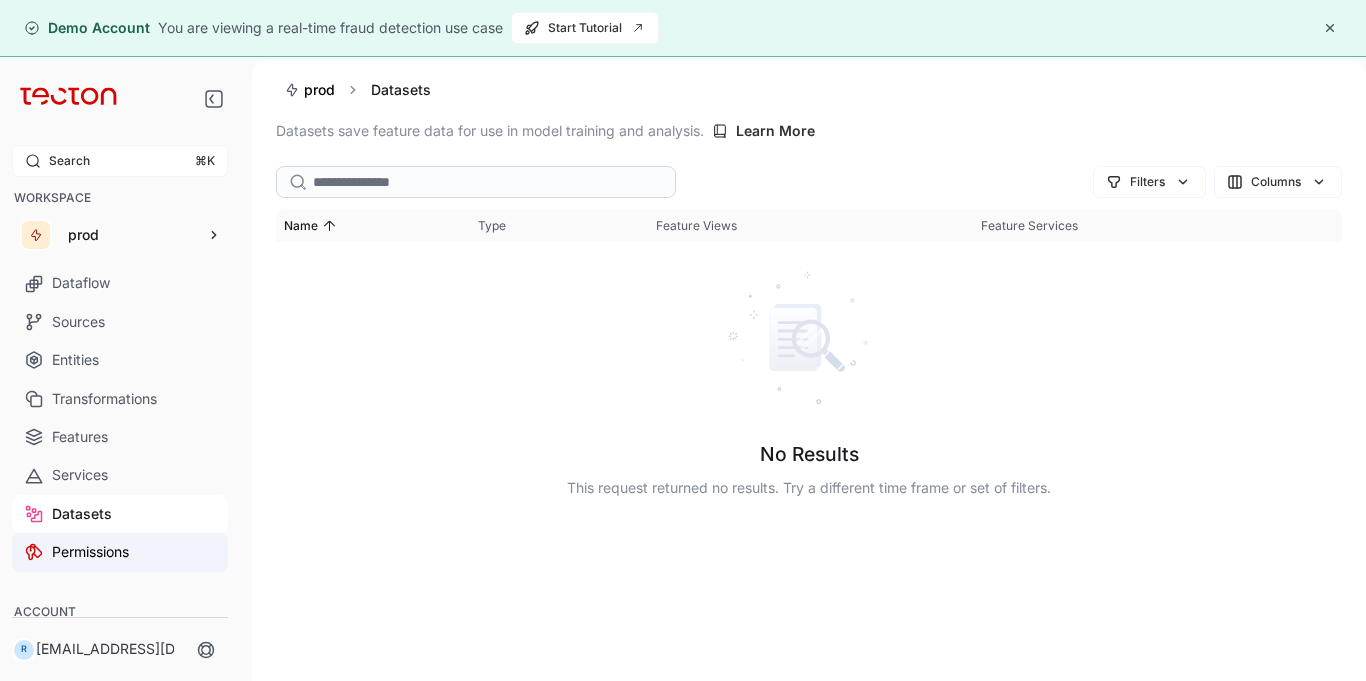 click on "Permissions" at bounding box center [120, 552] 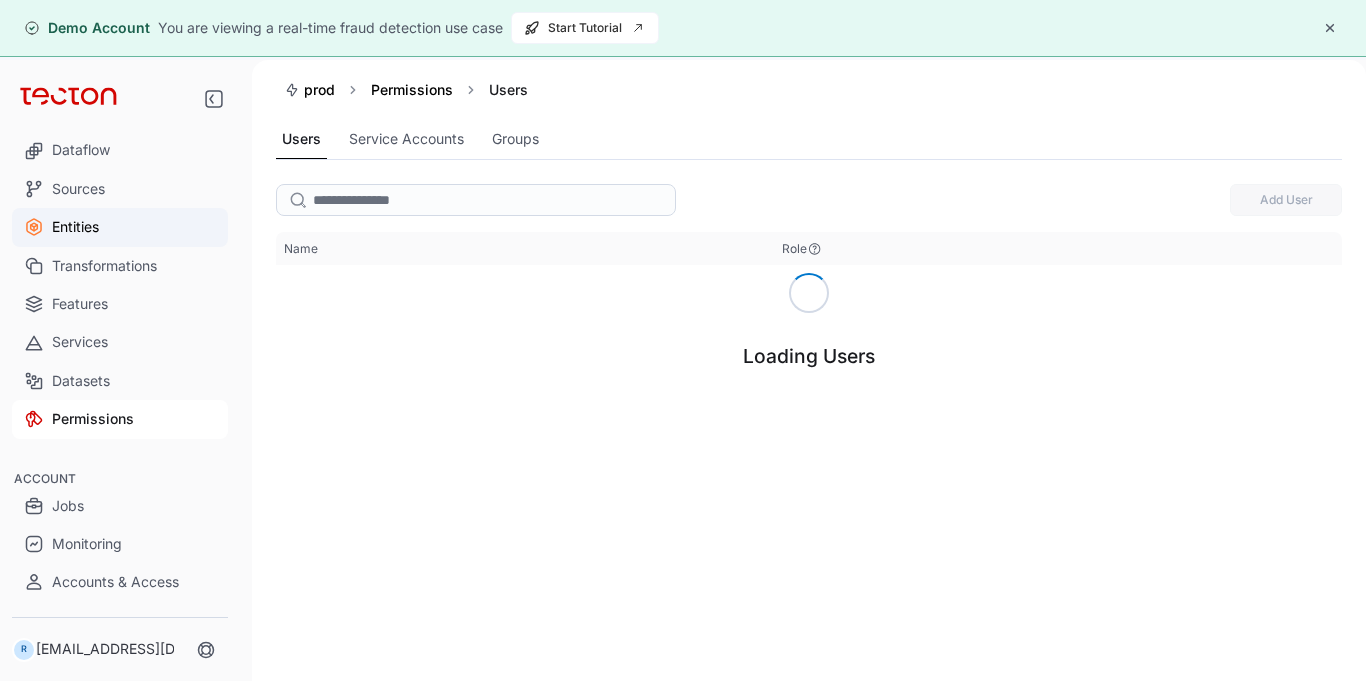 scroll, scrollTop: 0, scrollLeft: 0, axis: both 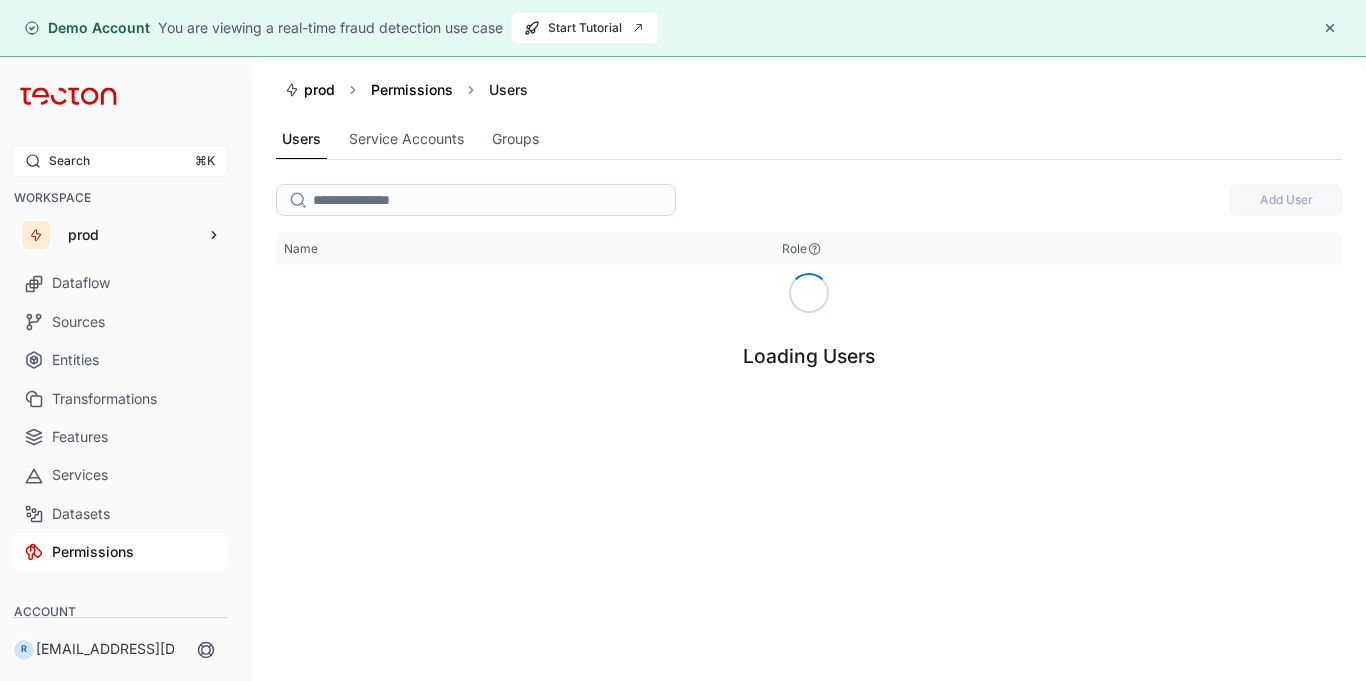 click at bounding box center (1330, 28) 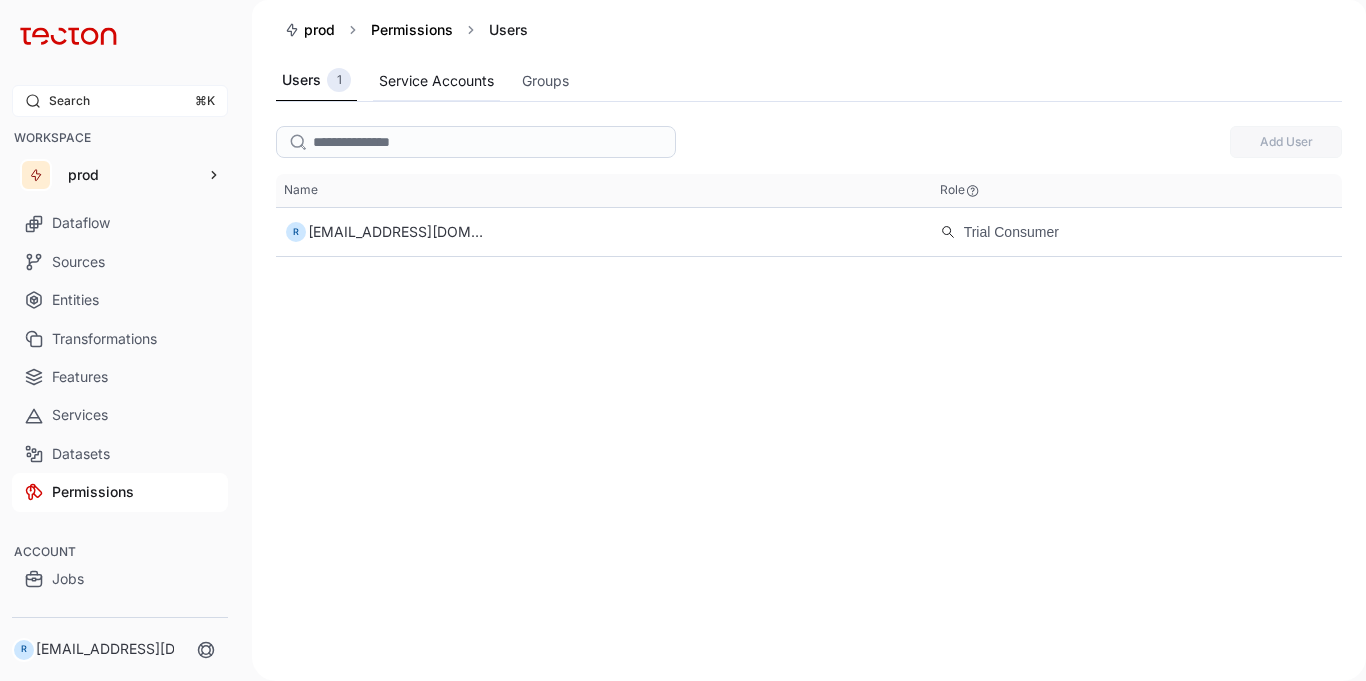 click on "Service Accounts" at bounding box center [436, 81] 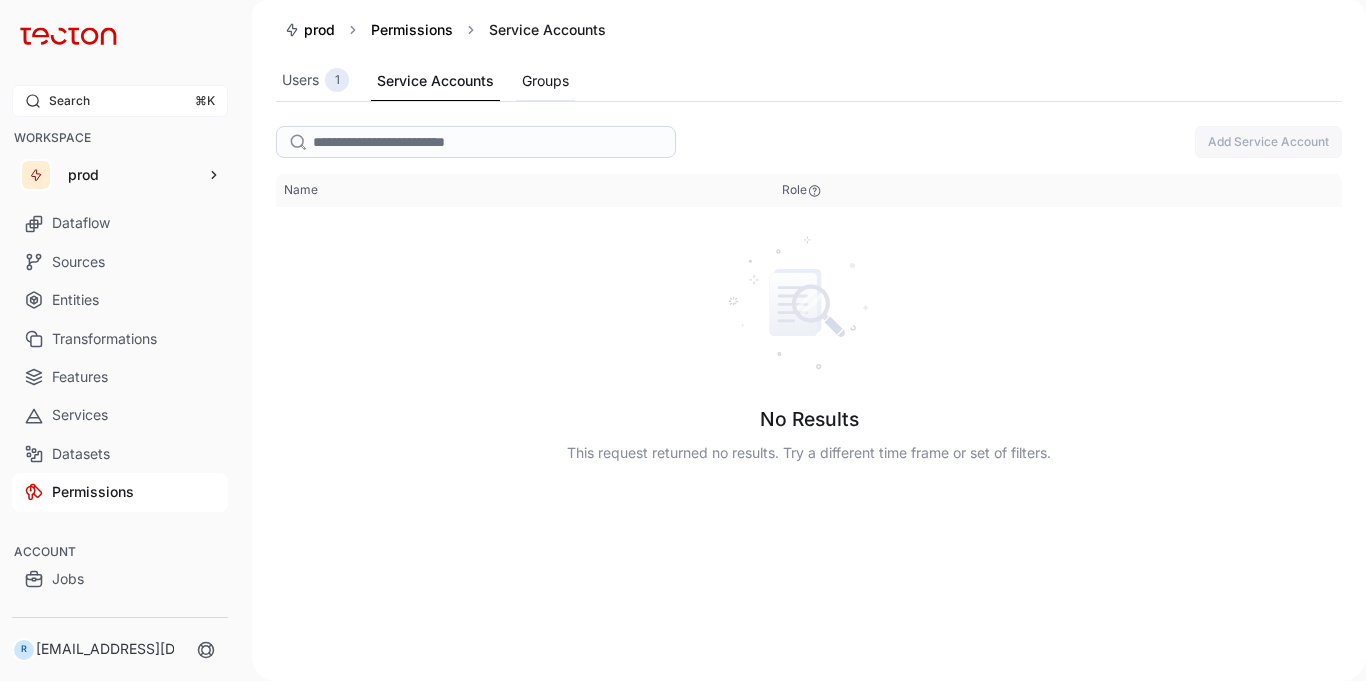 click on "Groups" at bounding box center [545, 81] 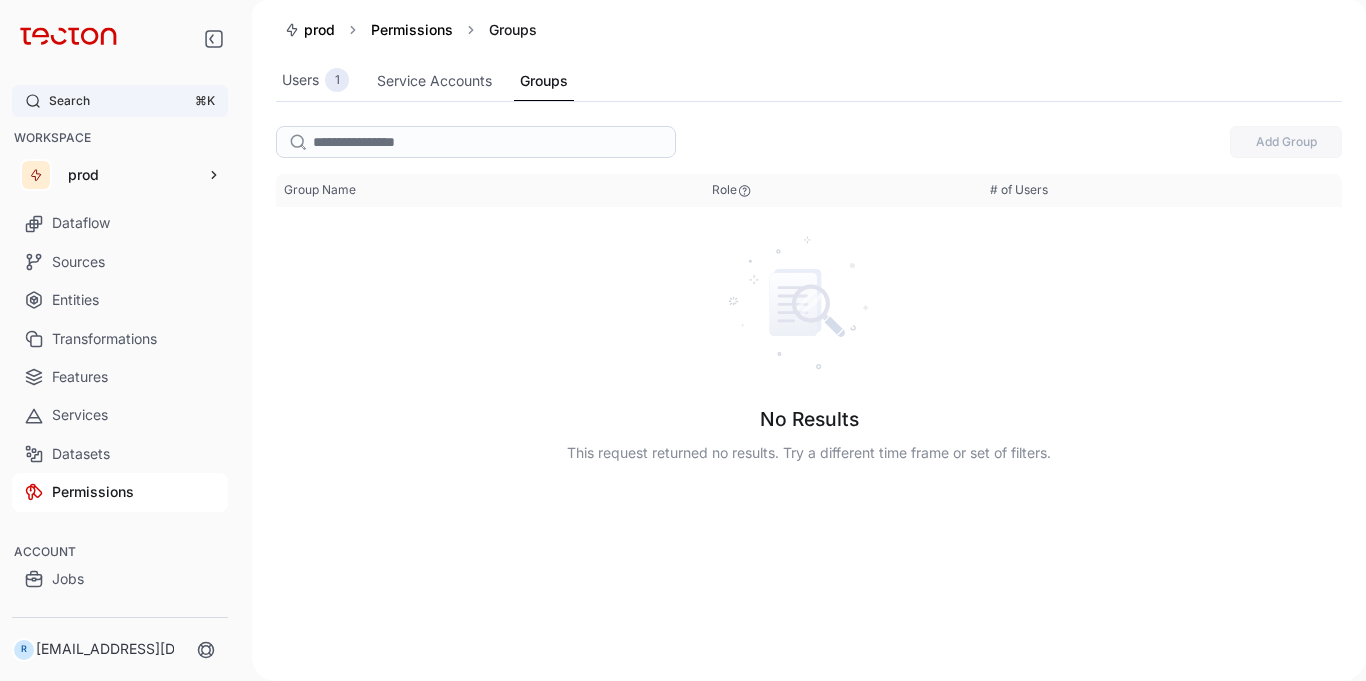 click on "⌘K" at bounding box center (205, 101) 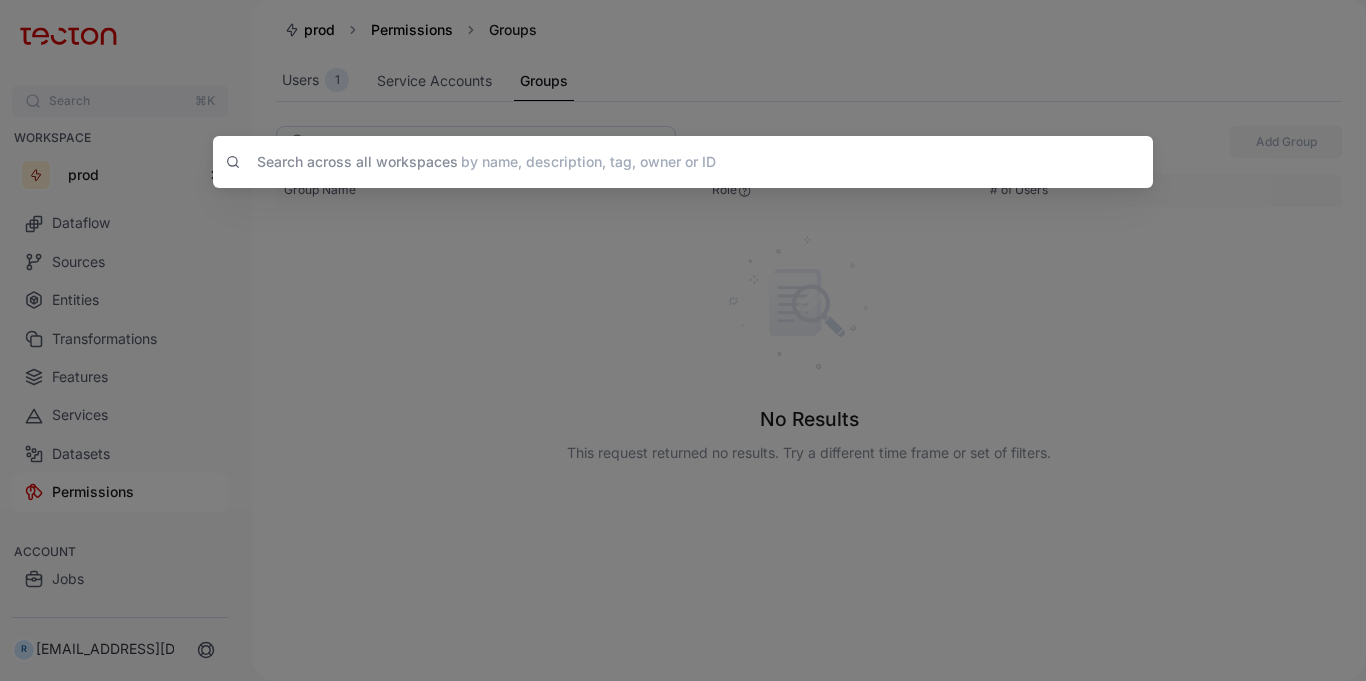 click on "Search across all workspaces by name, description, tag, owner or ID" at bounding box center (683, 340) 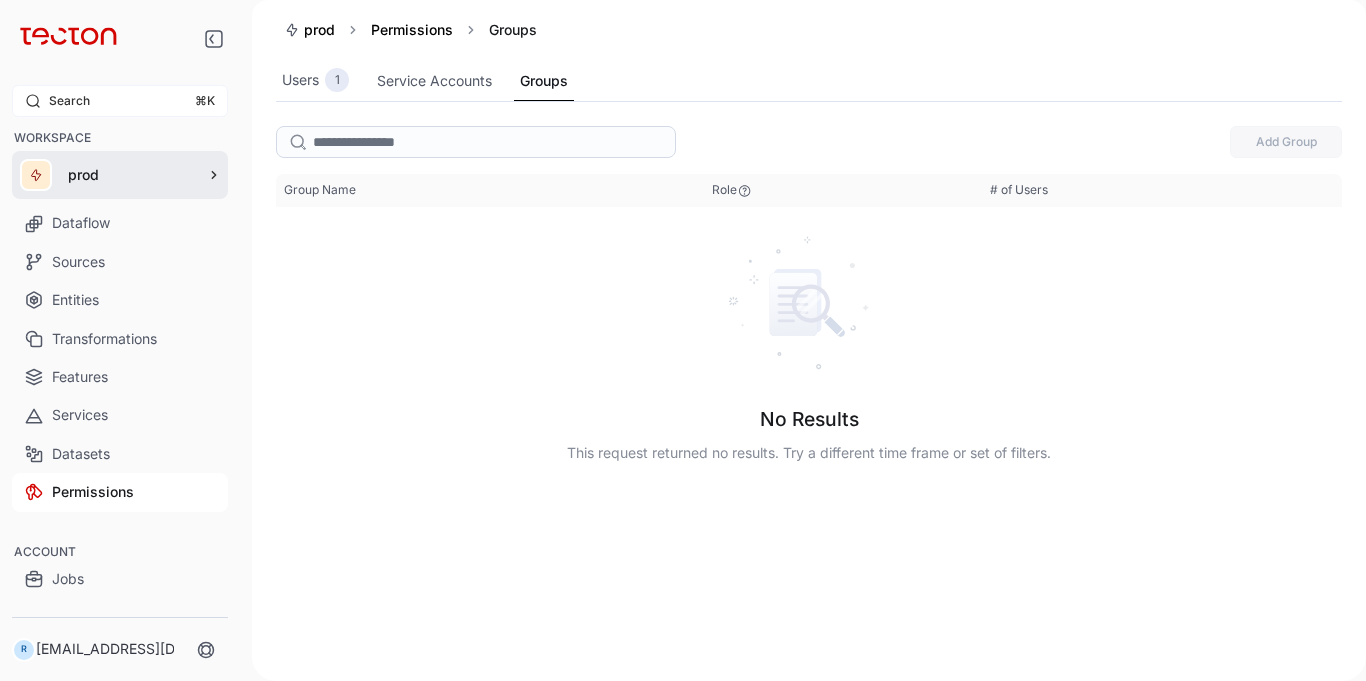click on "prod" at bounding box center [130, 175] 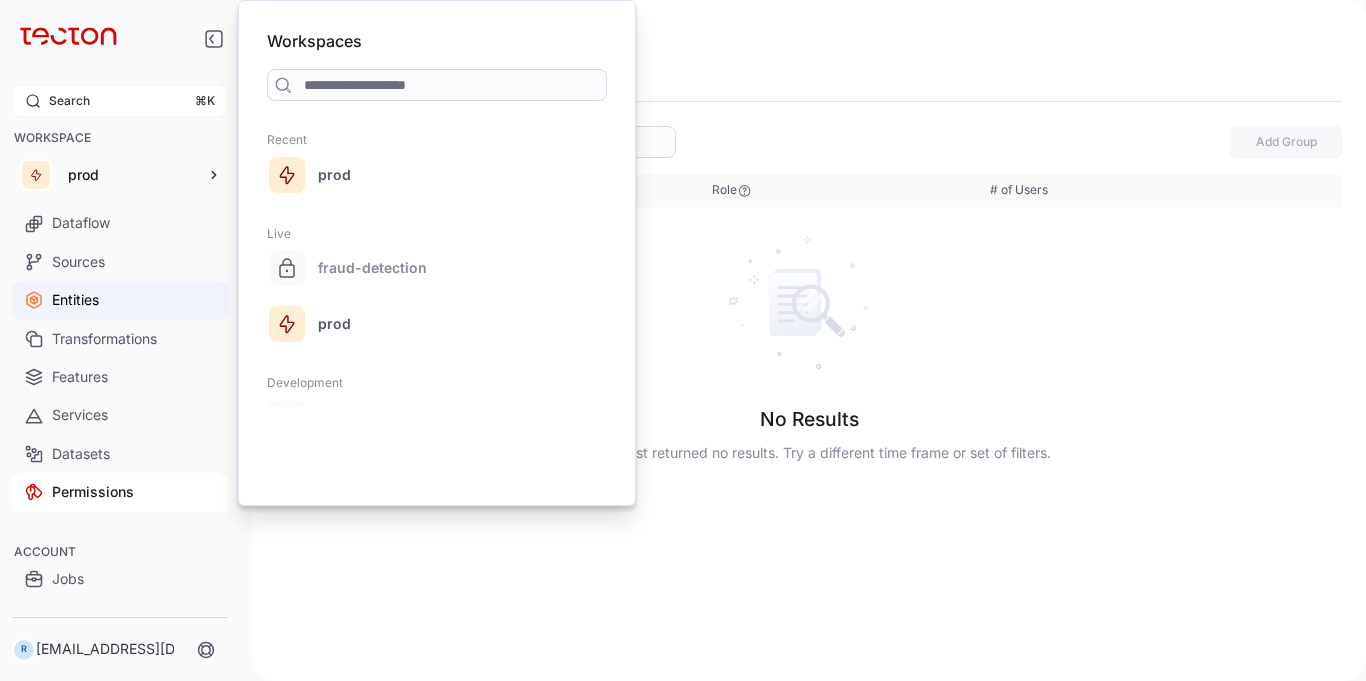 click on "Entities" at bounding box center [120, 300] 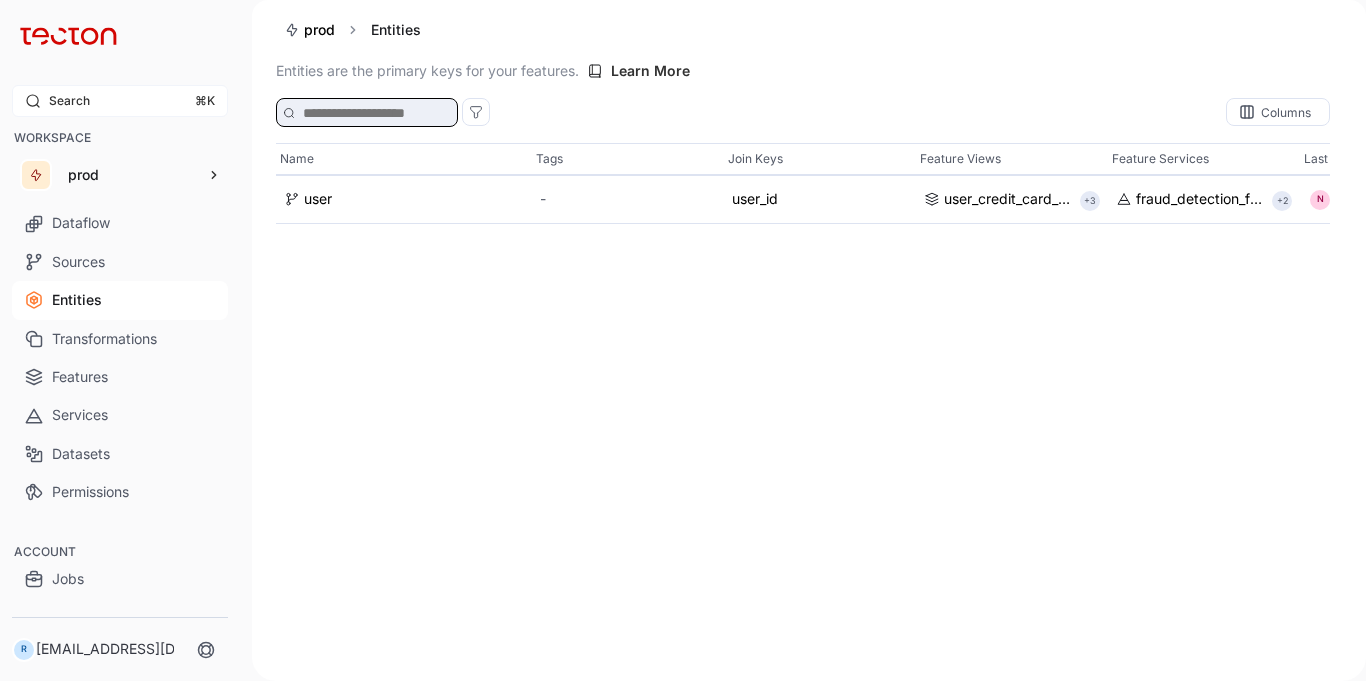 click at bounding box center (373, 114) 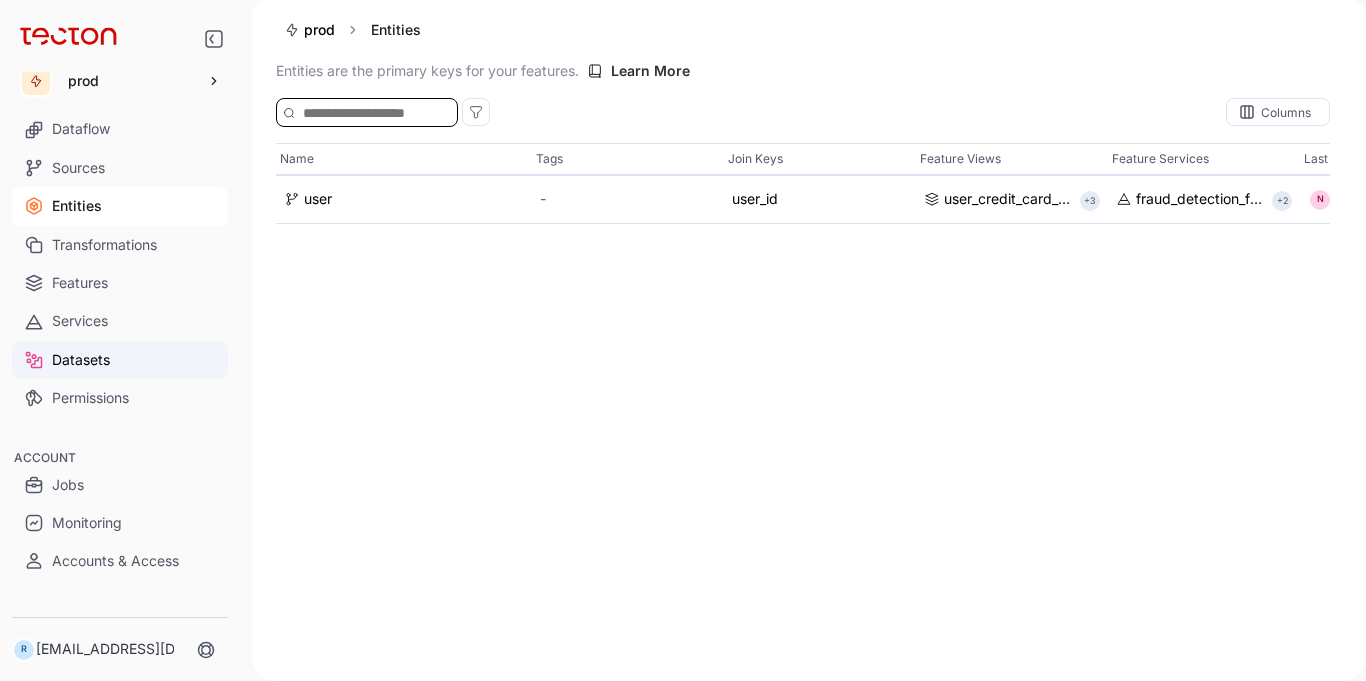 scroll, scrollTop: 148, scrollLeft: 0, axis: vertical 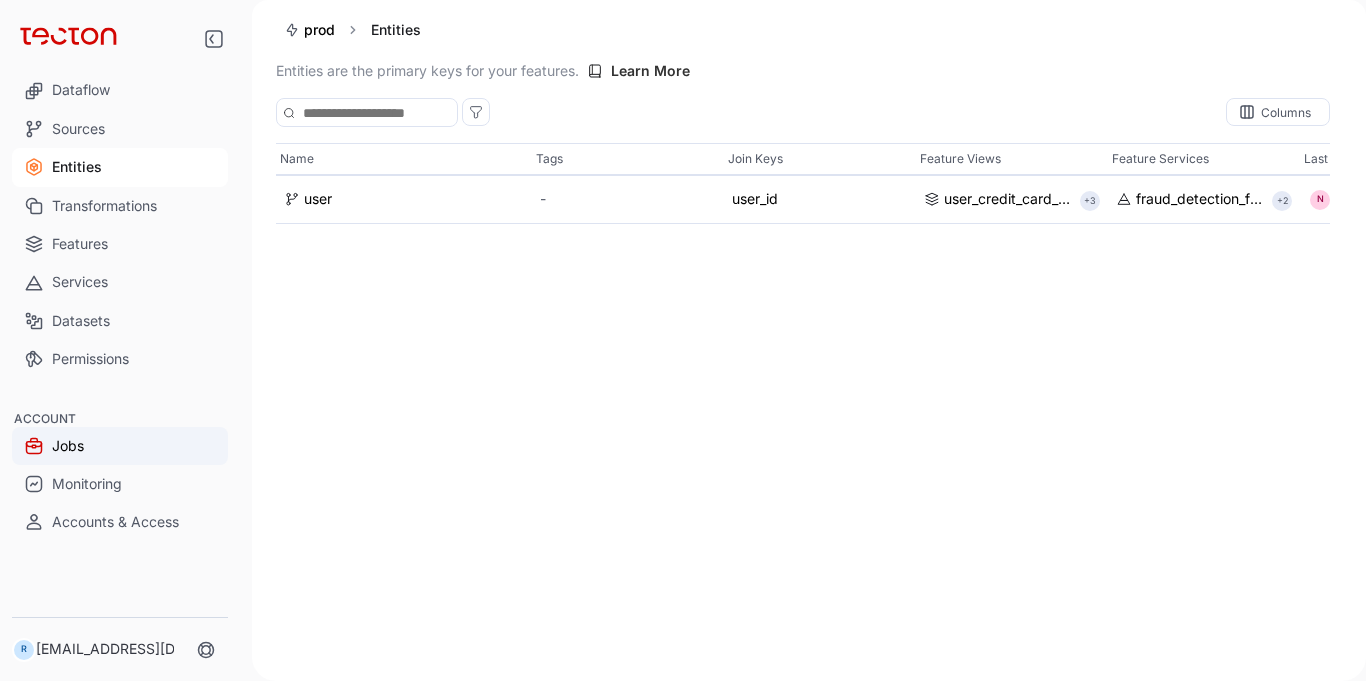click on "Jobs" at bounding box center (120, 446) 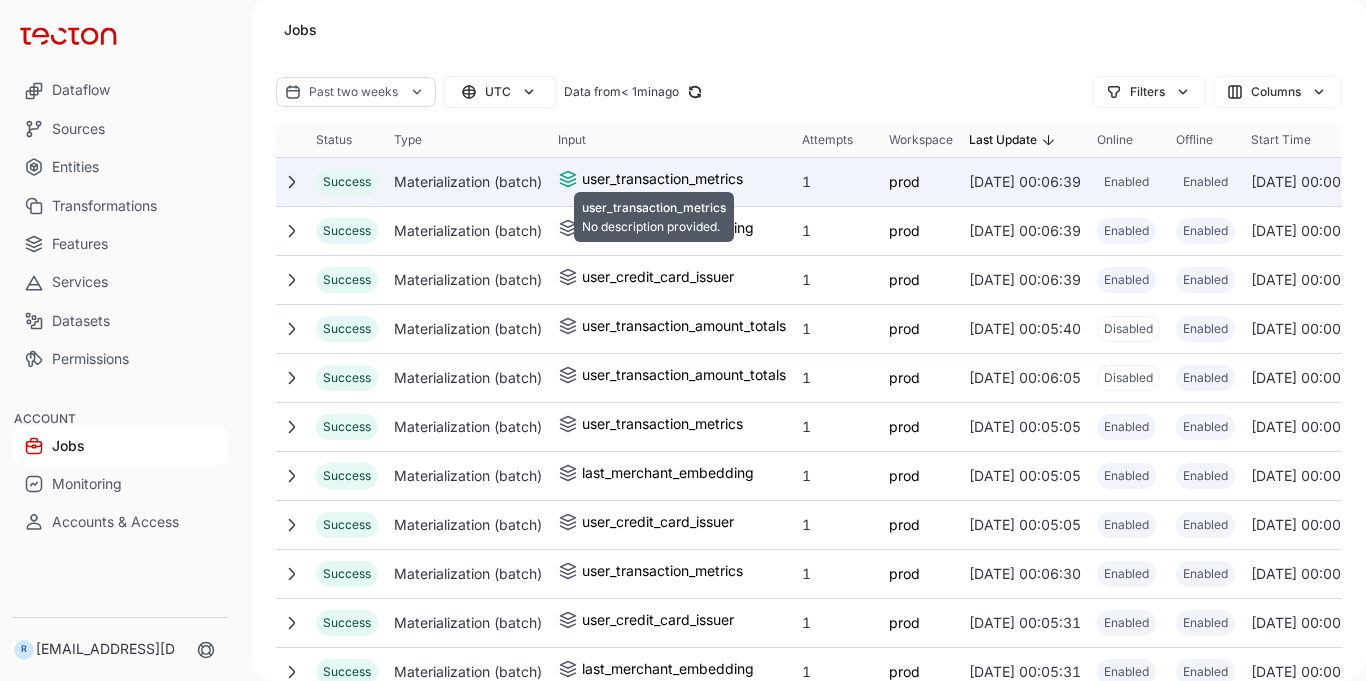 click on "user_transaction_metrics" at bounding box center (662, 179) 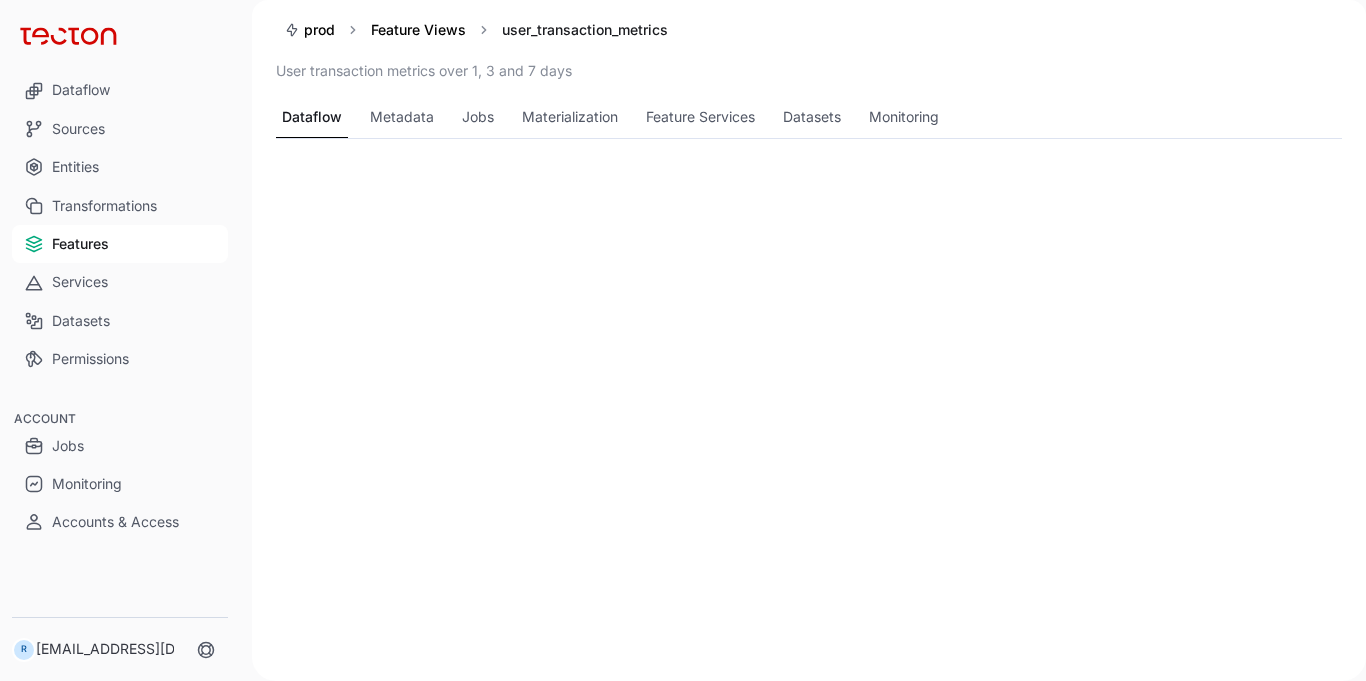 click at bounding box center (809, 418) 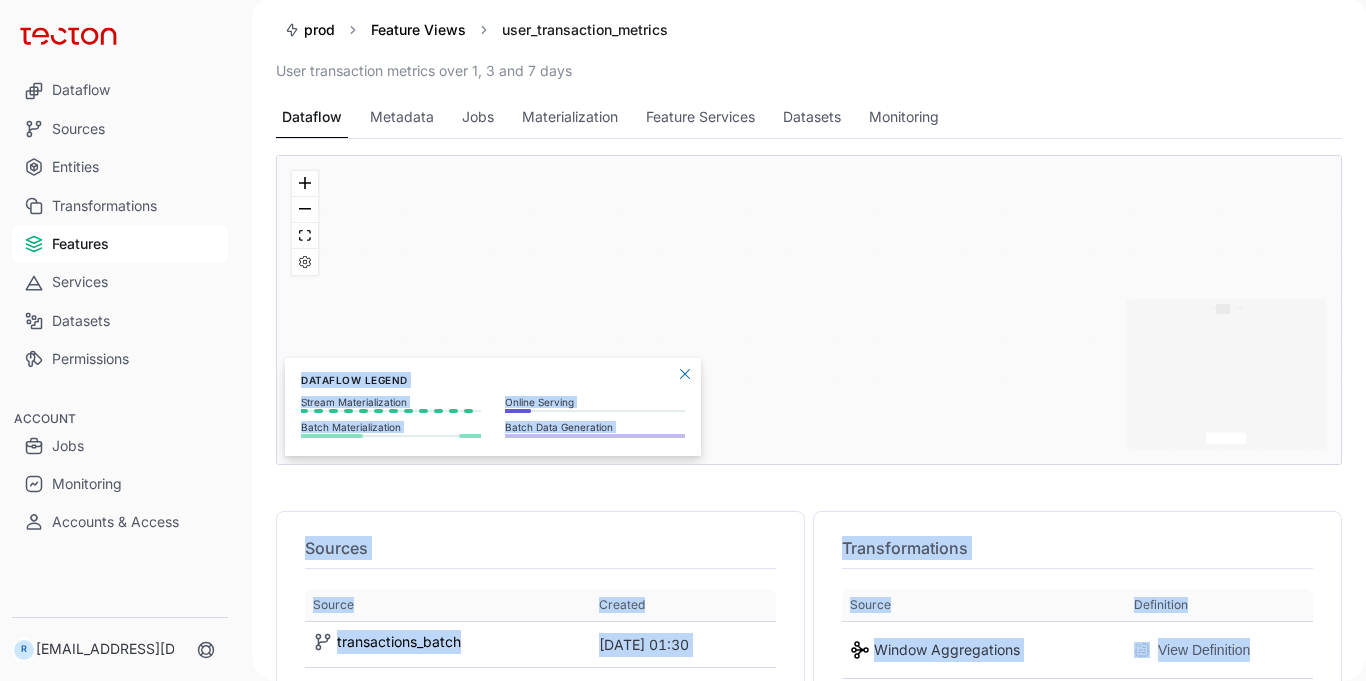 click on "BATCH  FEATURE VIEW user_transaction_metrics User transaction metrics over 1, 3 and 7 days amount_count_1d_1d amount_count_3d_1d amount_count_7d_1d amount_mean_1d_1d amount_mean_3d_1d amount_mean_7d_1d Batch  Data Source transactions_batch Feature Service fraud_detection_feature_service 6 Feature Service fraud_detection_feature_service:v2 12 6 Realtime Feature View transaction_amount_is_higher_than_average 1 Transformation user_transaction_metrics Online Store   Offline Store" at bounding box center (809, 310) 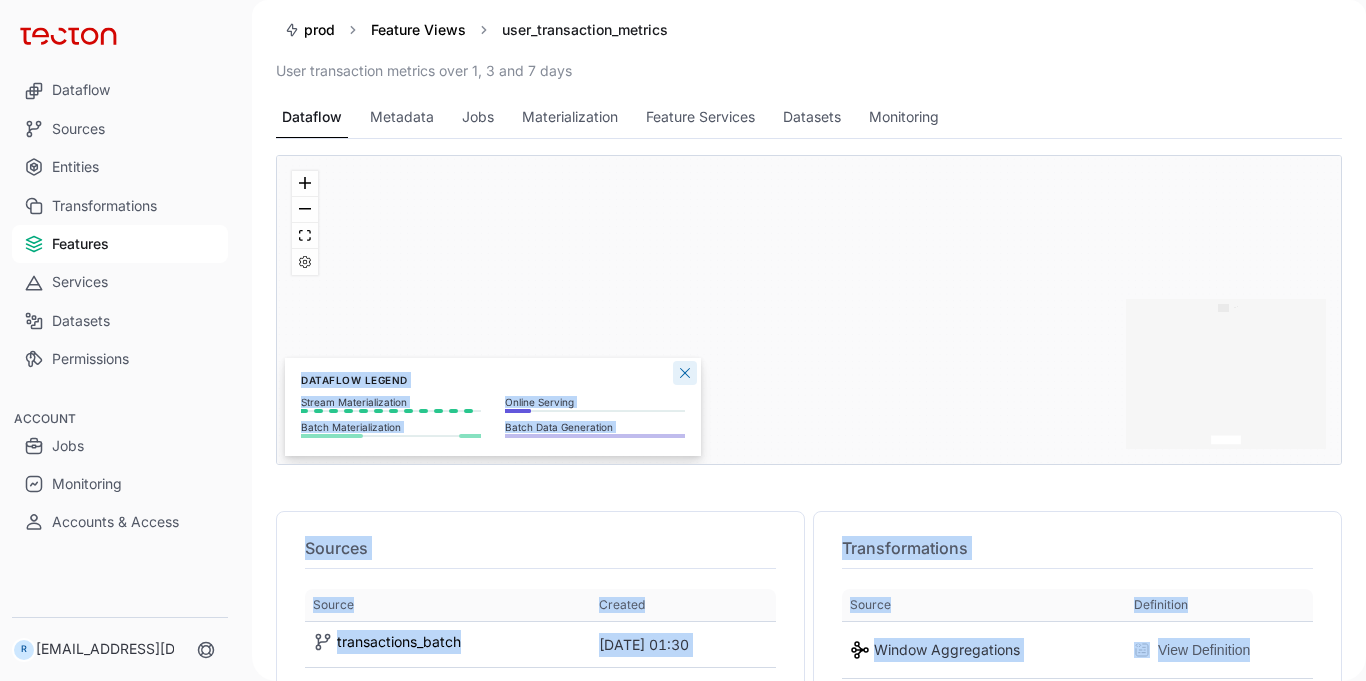 click at bounding box center (685, 373) 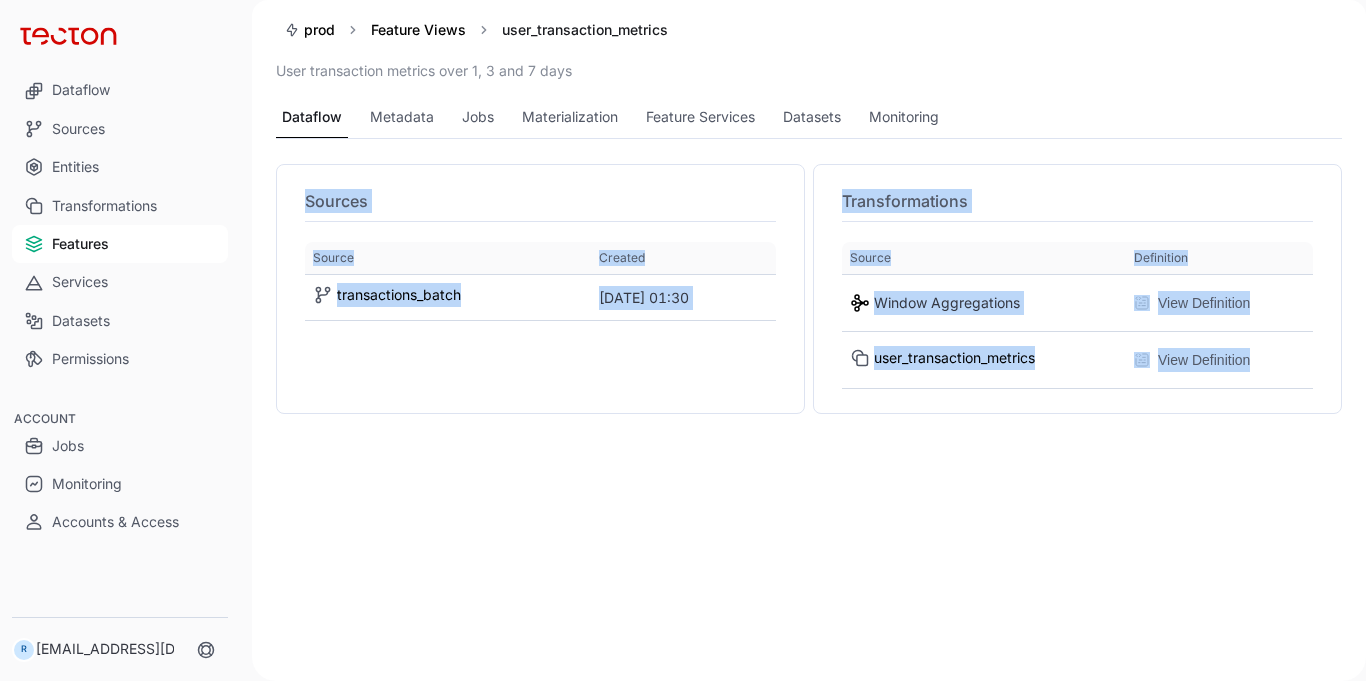 scroll, scrollTop: 357, scrollLeft: 0, axis: vertical 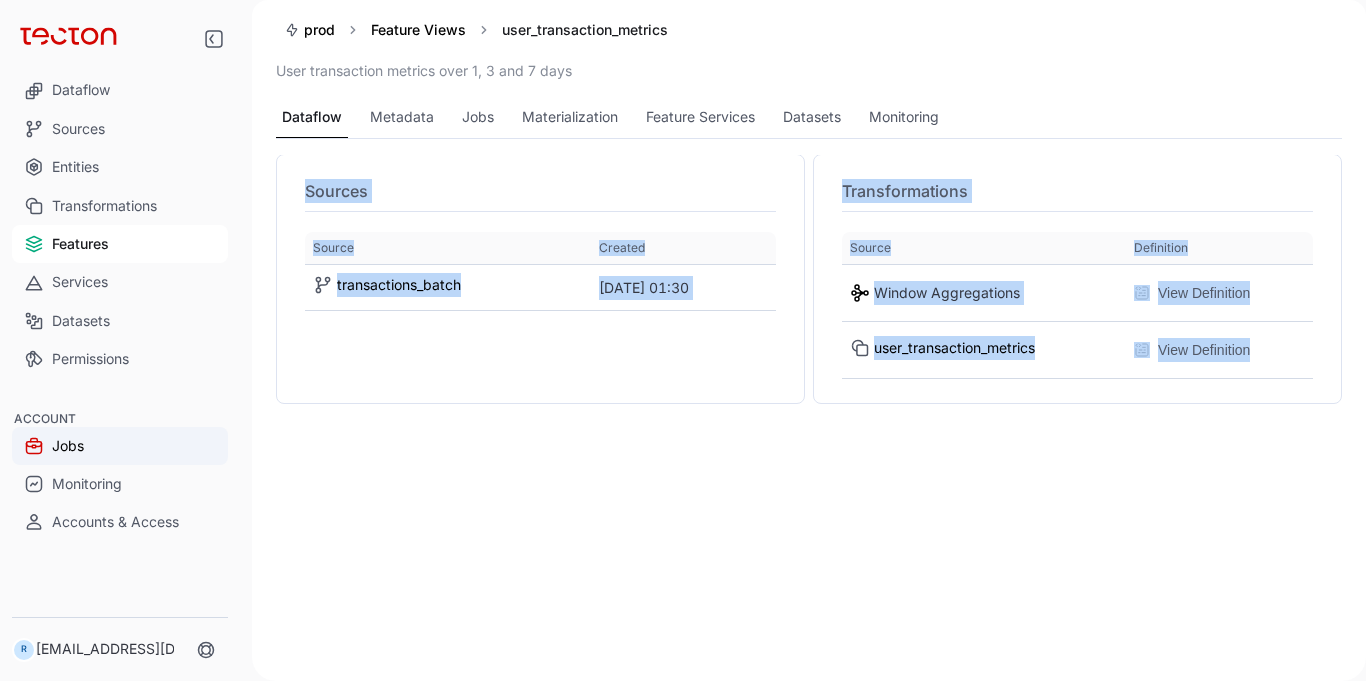 click on "Jobs" at bounding box center (120, 446) 